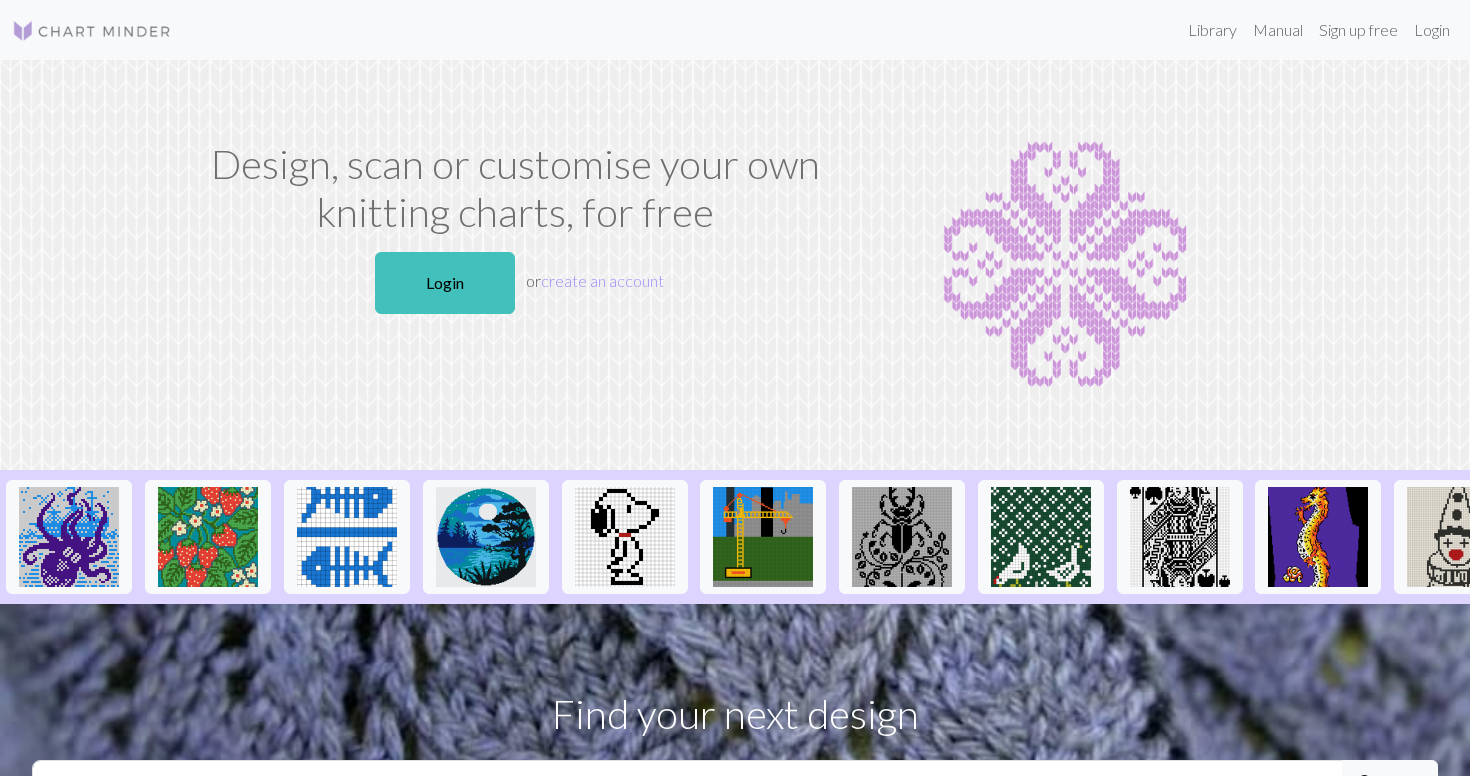 scroll, scrollTop: 0, scrollLeft: 0, axis: both 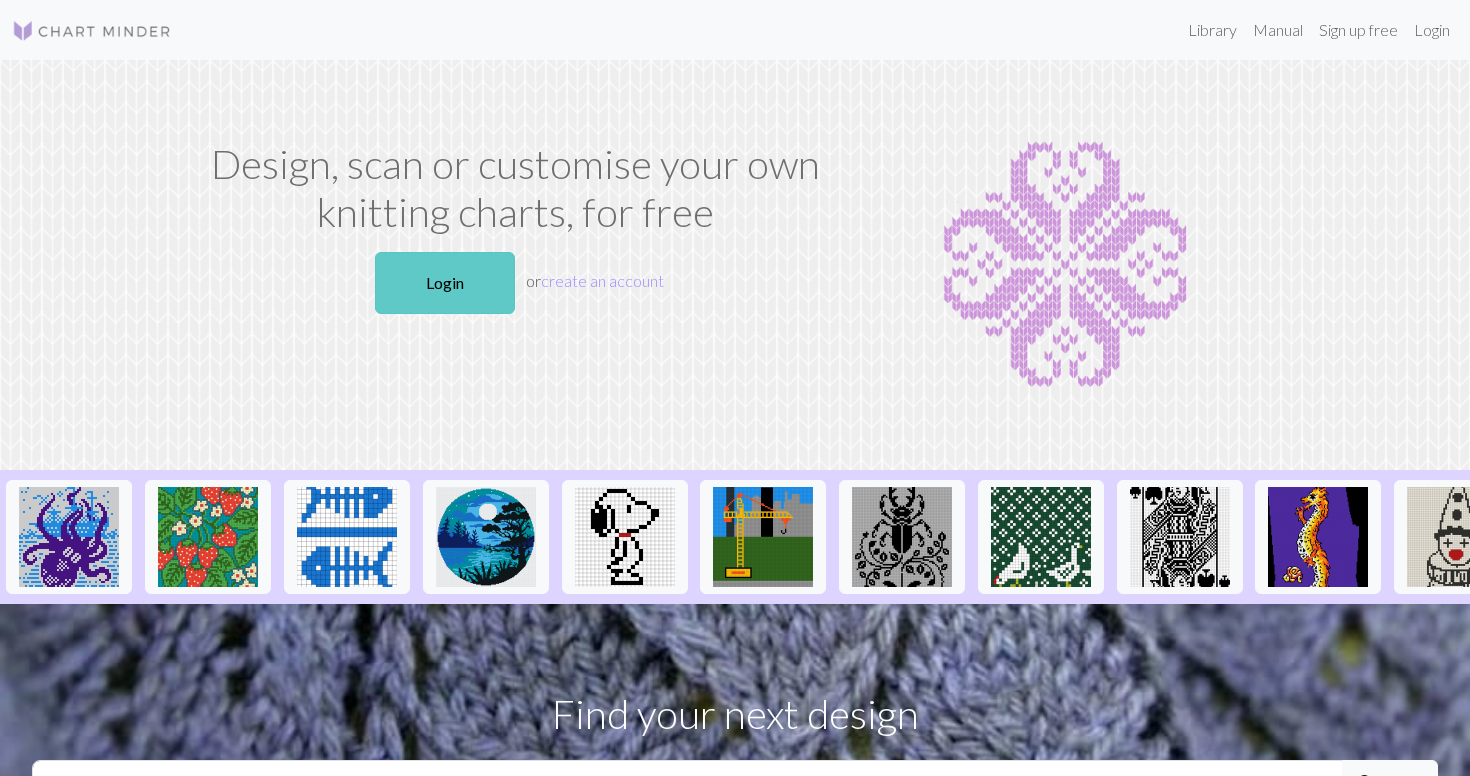 click on "Login" at bounding box center [445, 283] 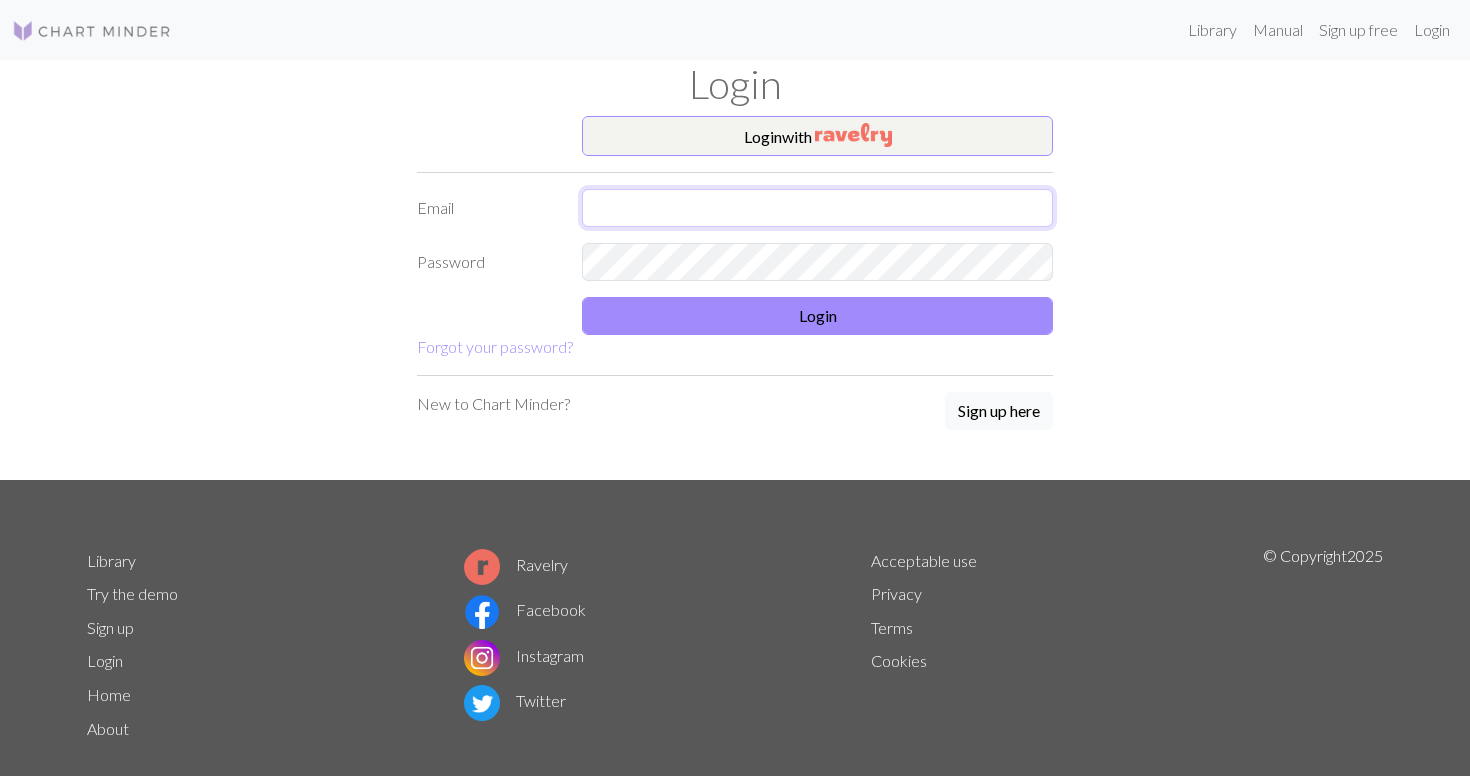 type on "[EMAIL]" 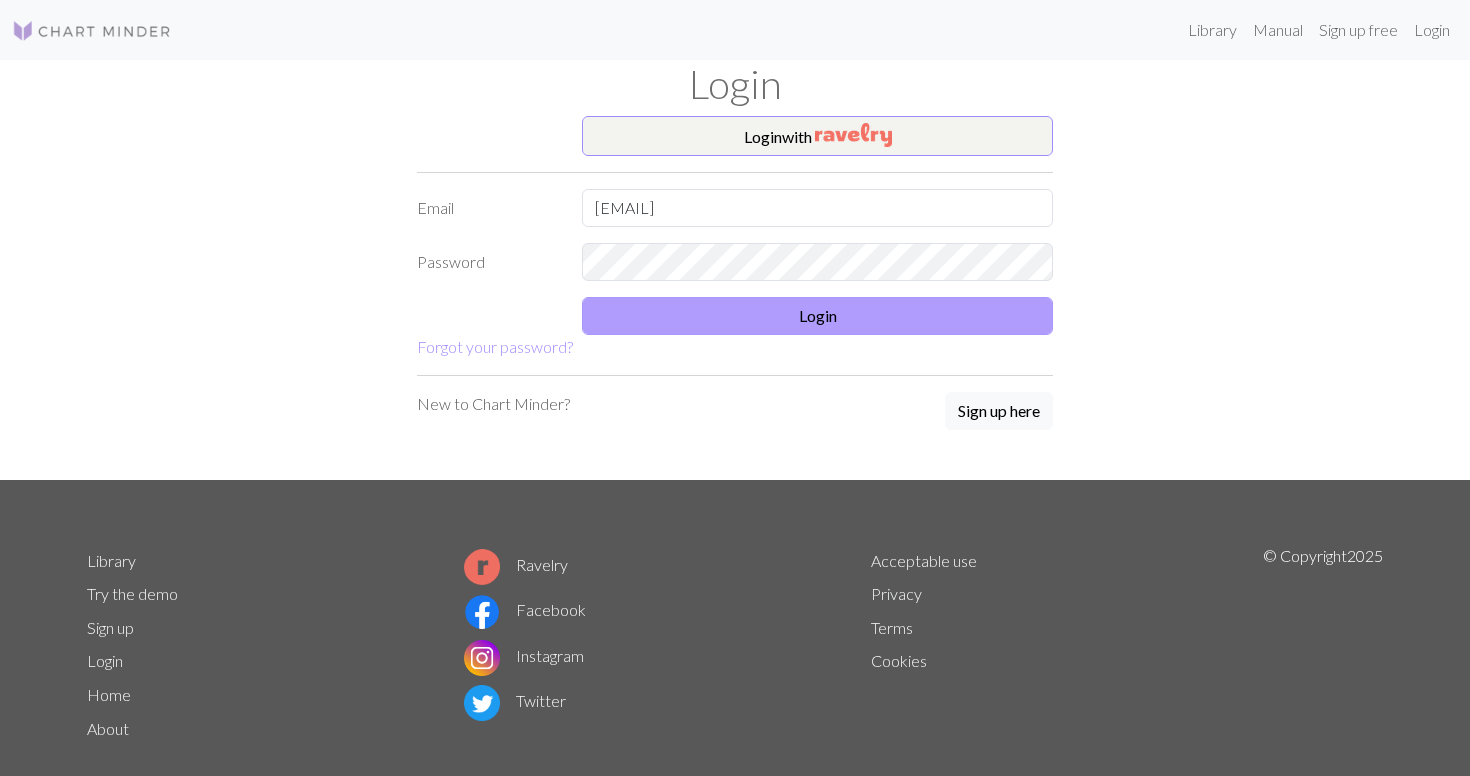 click on "Login" at bounding box center (817, 316) 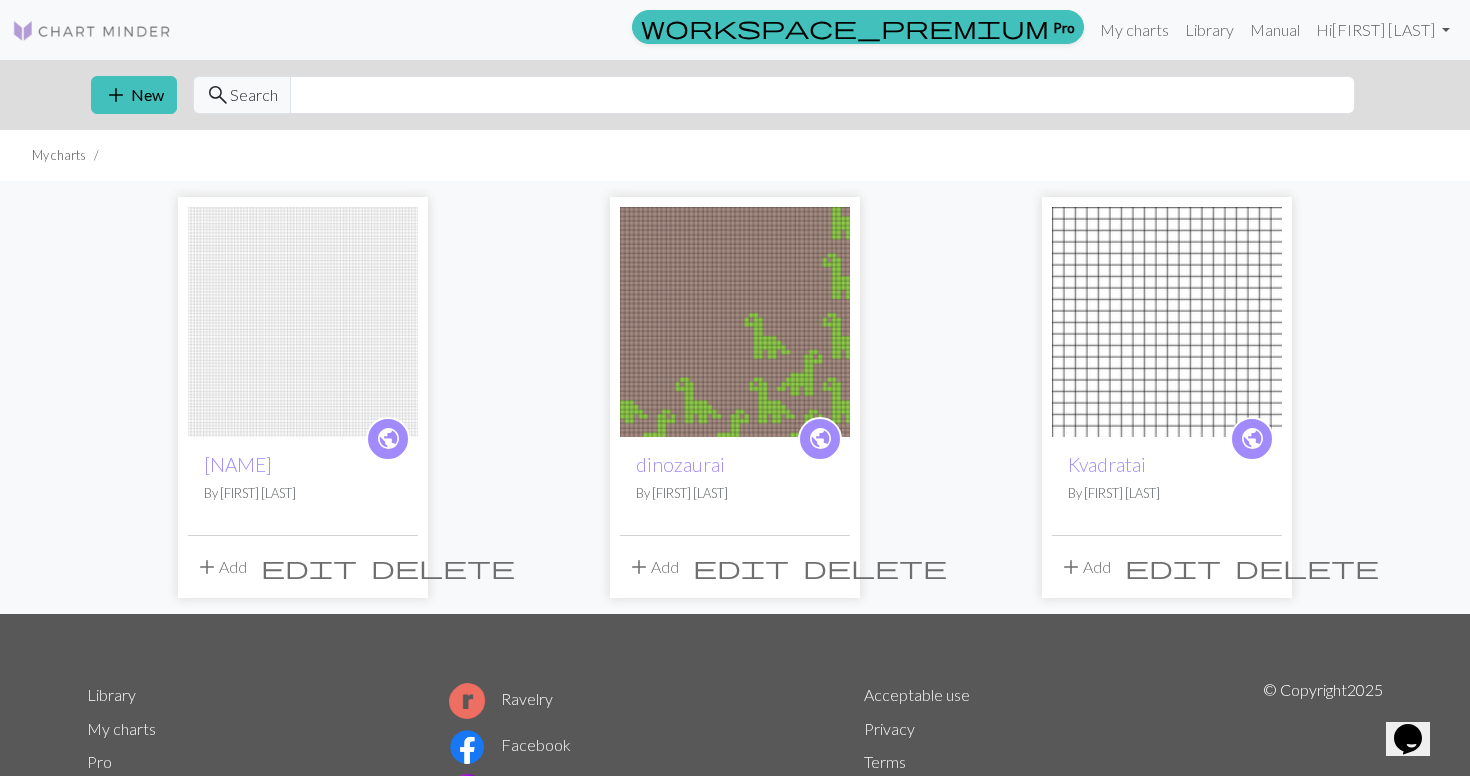 click at bounding box center (303, 322) 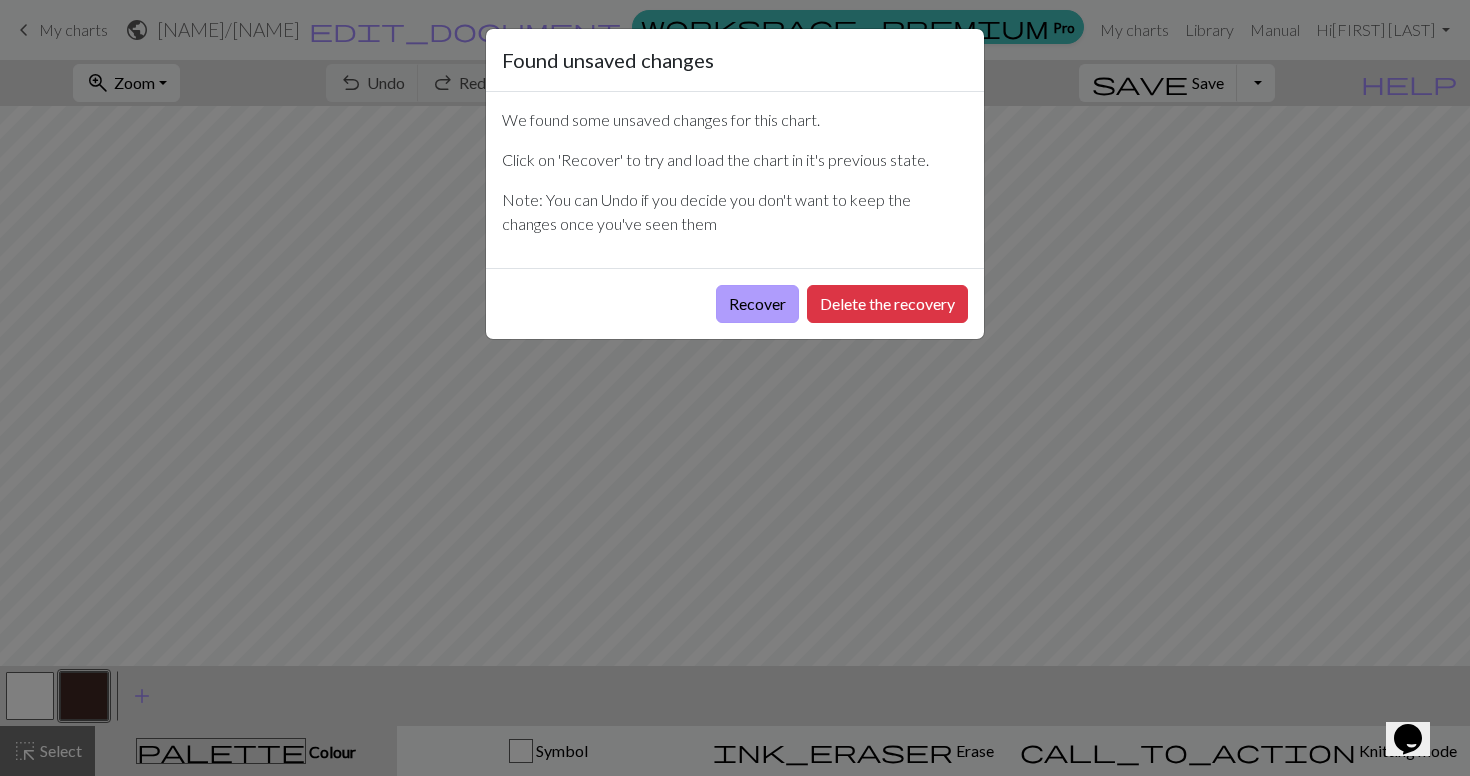 click on "Recover" at bounding box center (757, 304) 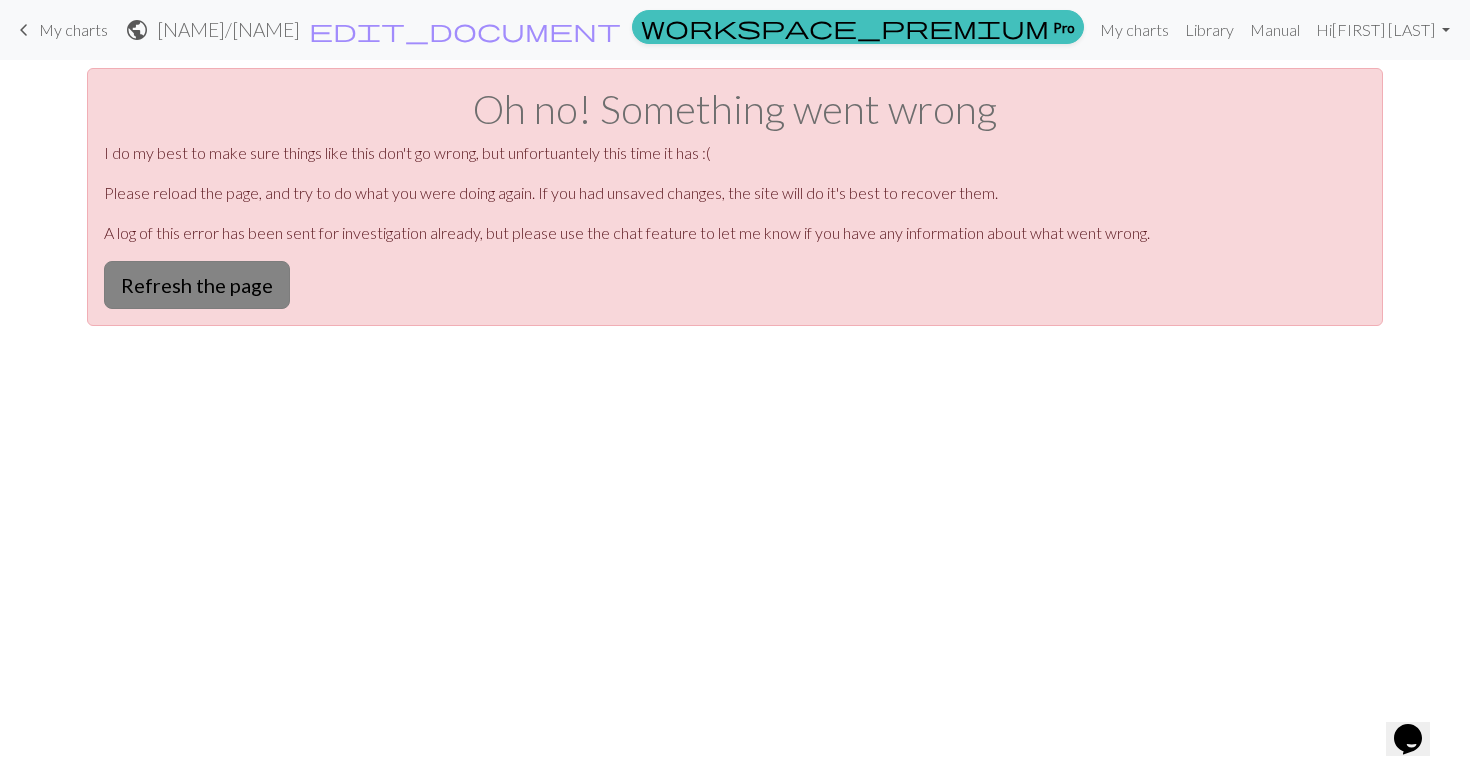 click on "Refresh the page" at bounding box center [197, 285] 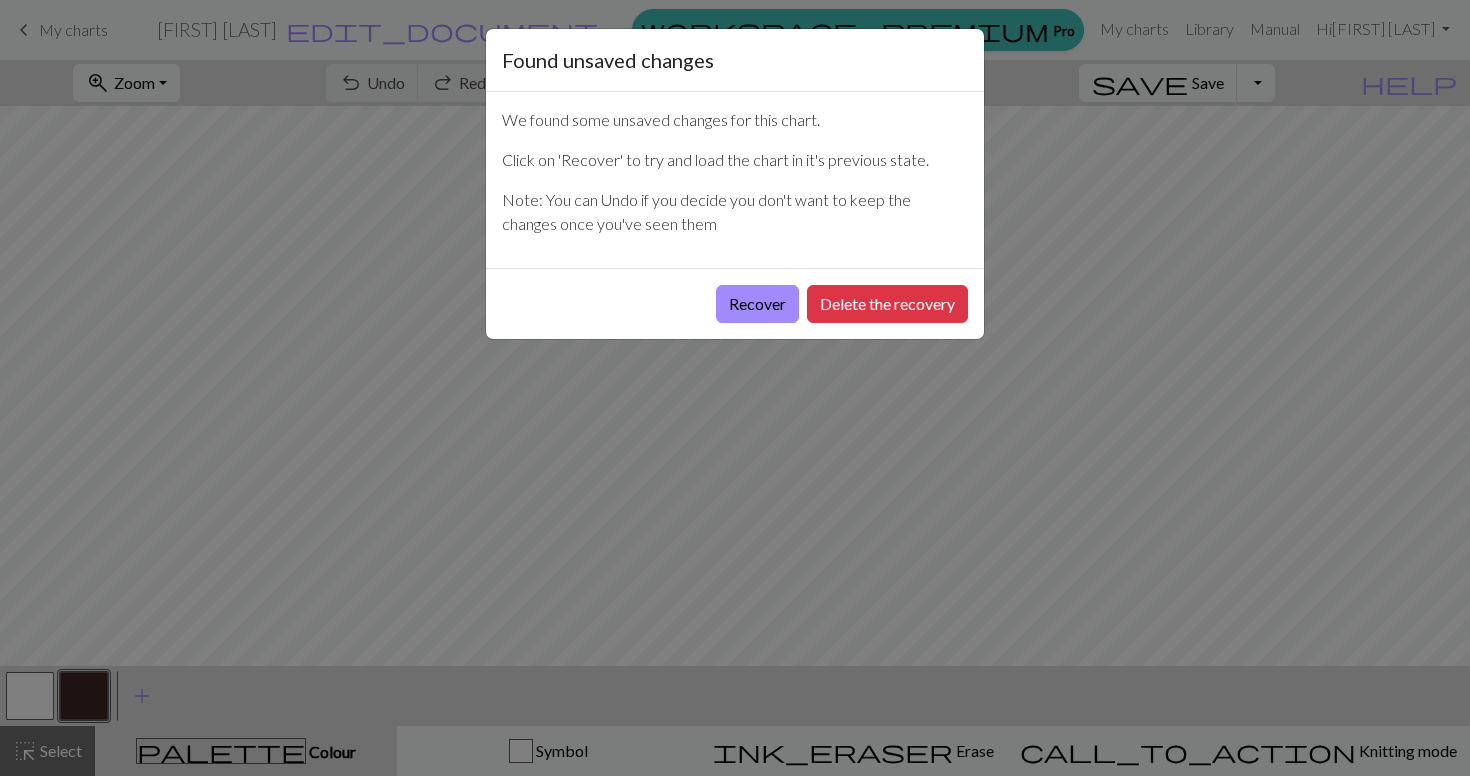 scroll, scrollTop: 0, scrollLeft: 0, axis: both 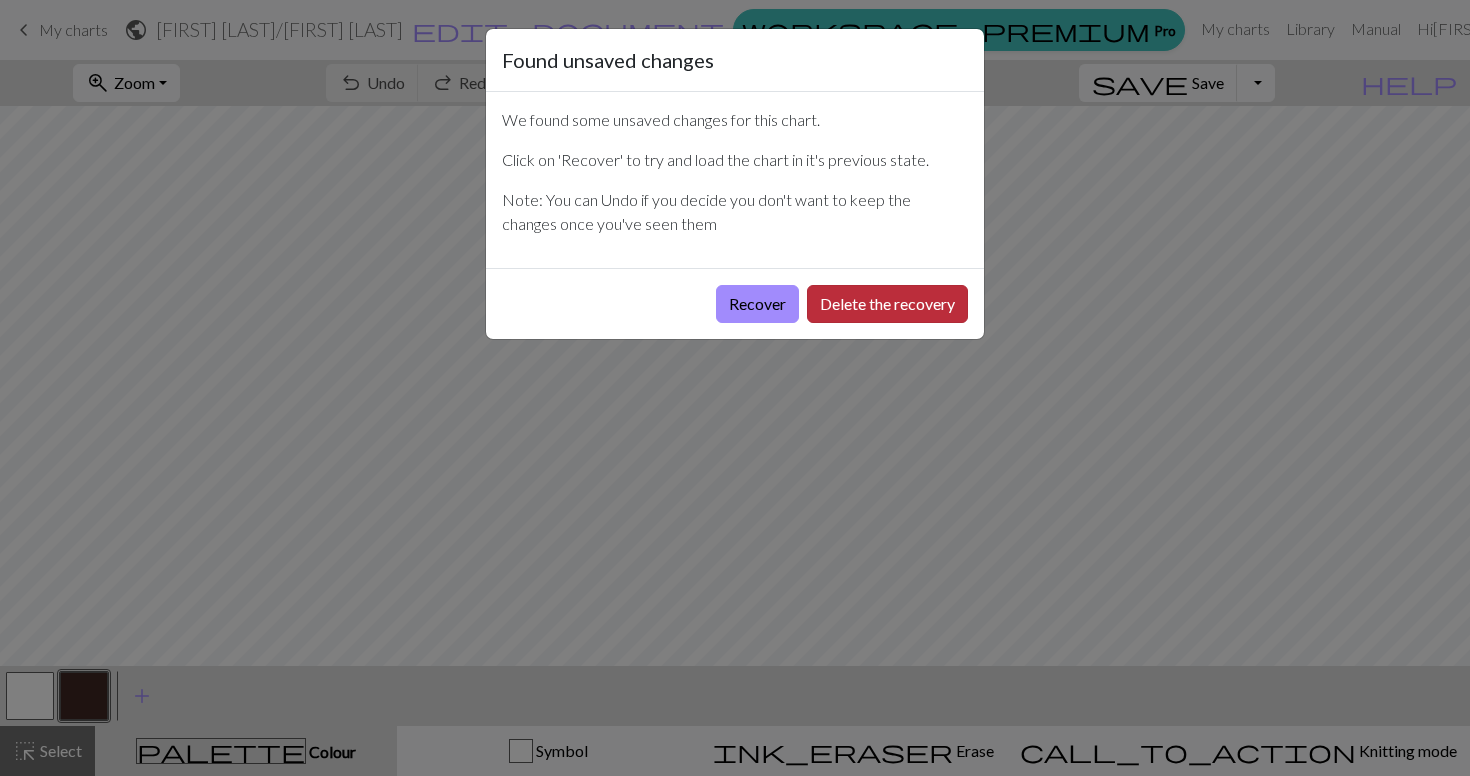click on "Delete the recovery" at bounding box center (887, 304) 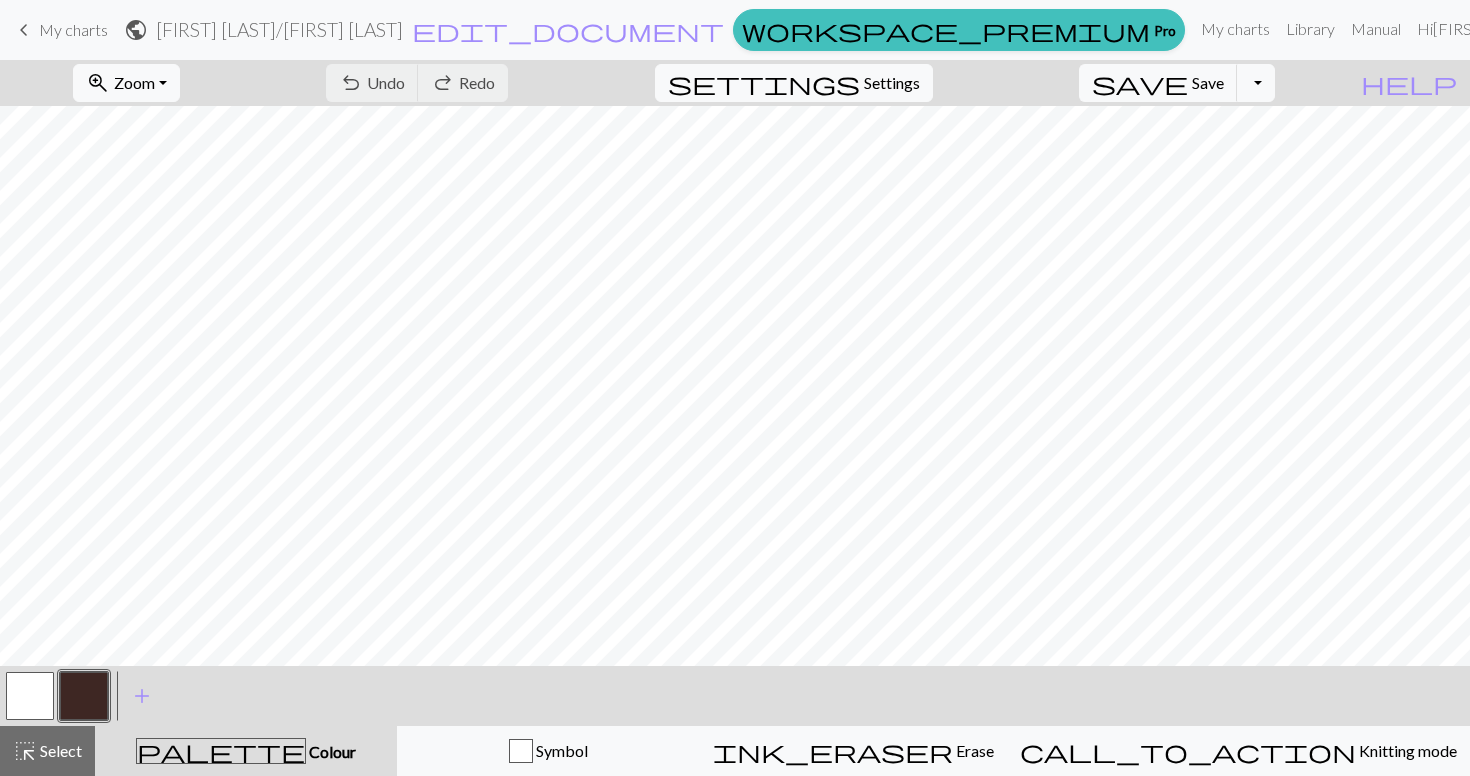 click on "My charts" at bounding box center [73, 29] 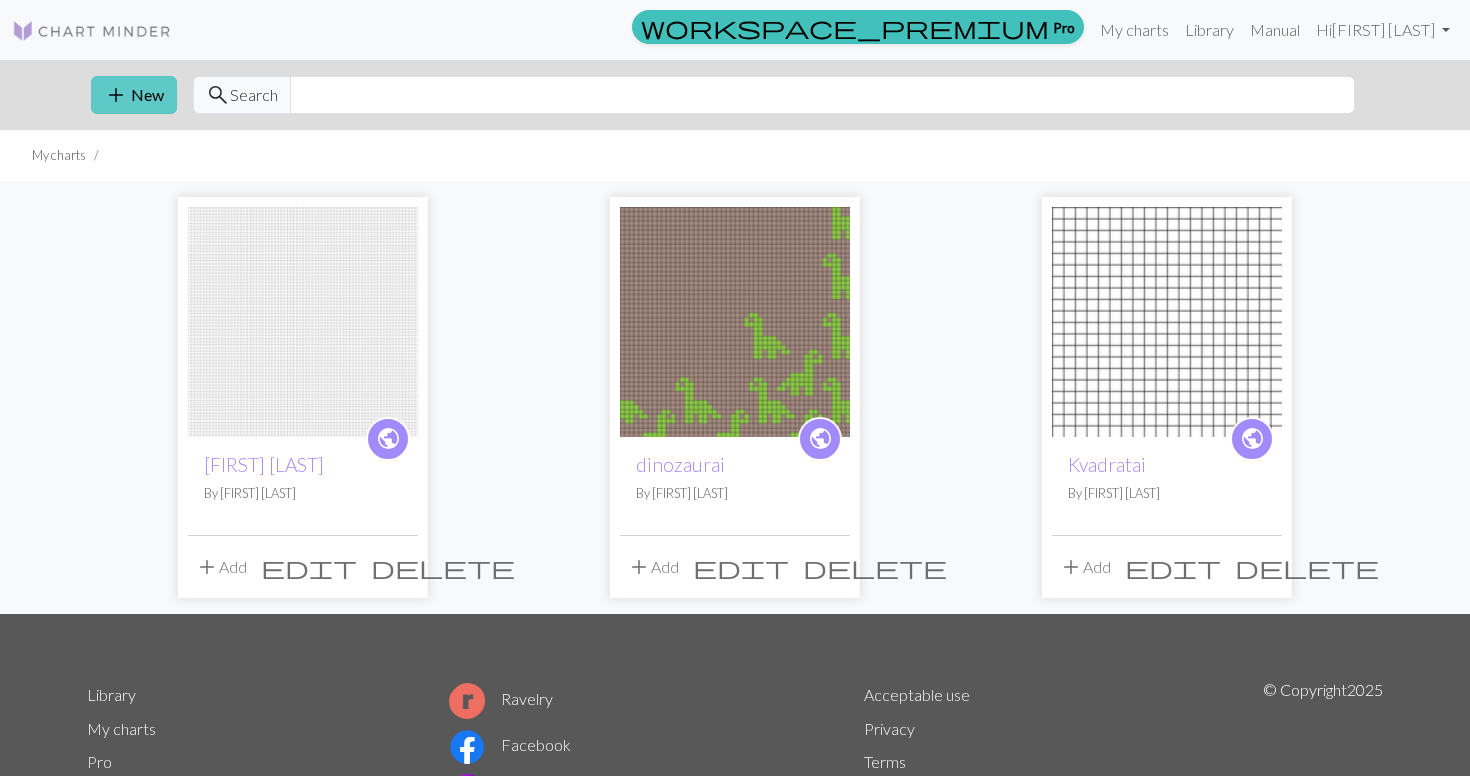 click on "add   New" at bounding box center [134, 95] 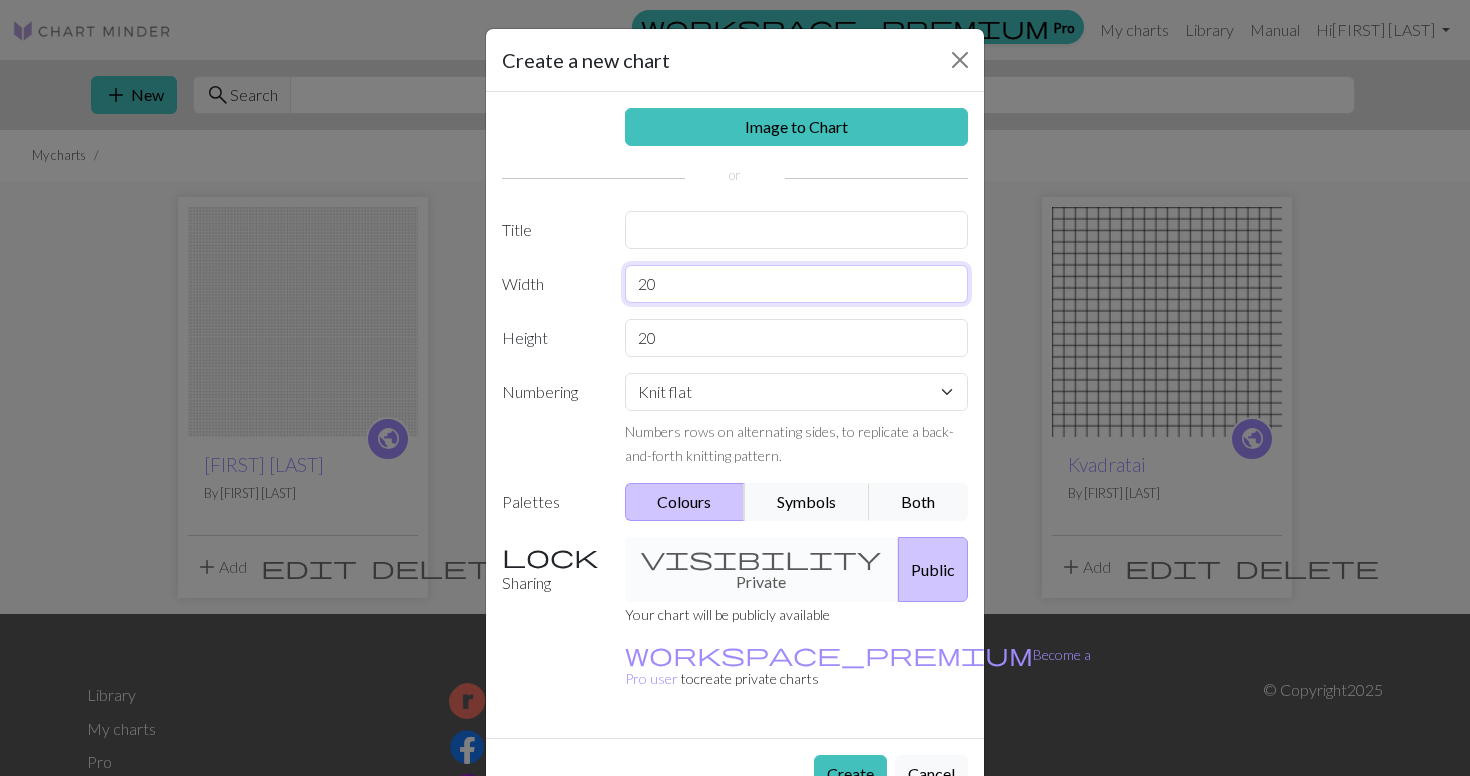 click on "20" at bounding box center (797, 284) 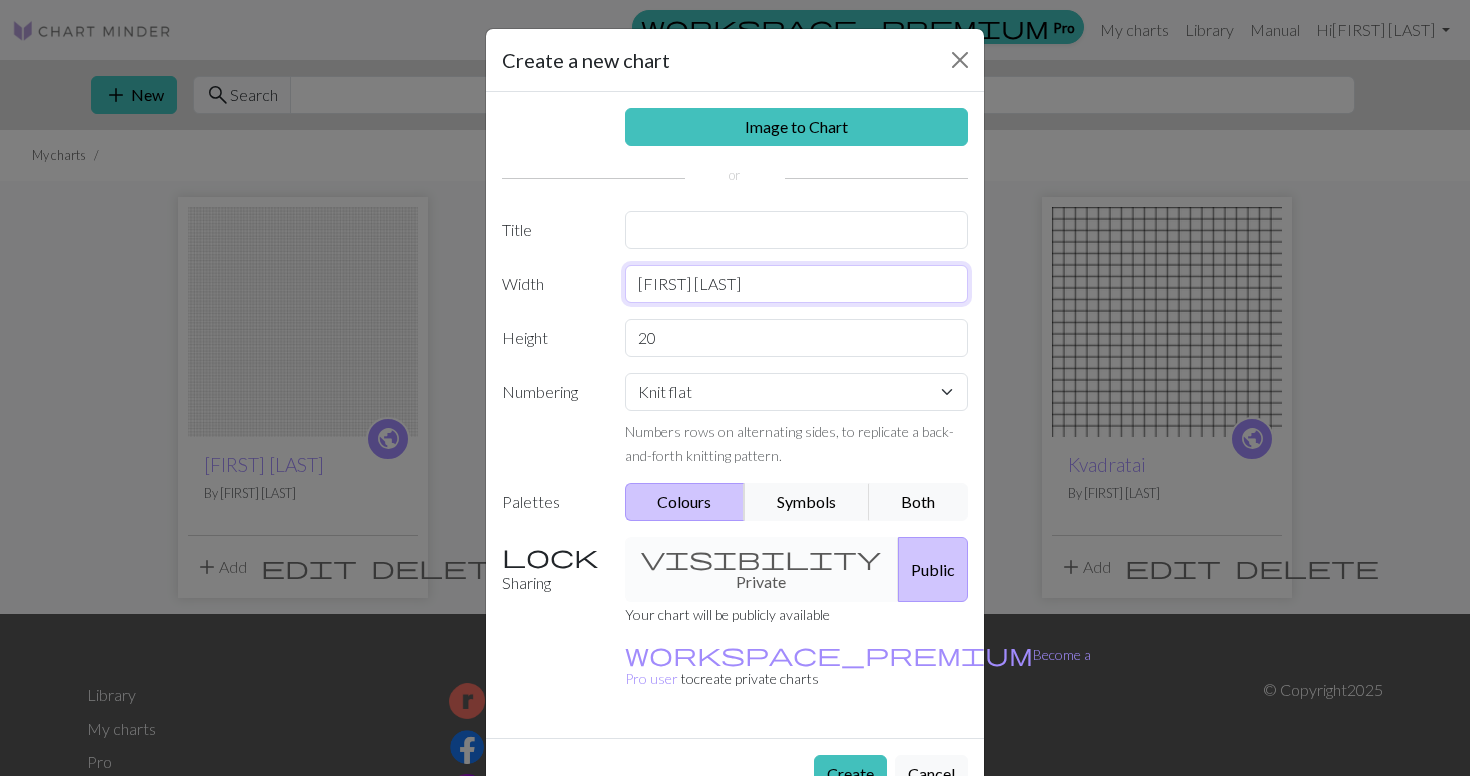 type on "ų" 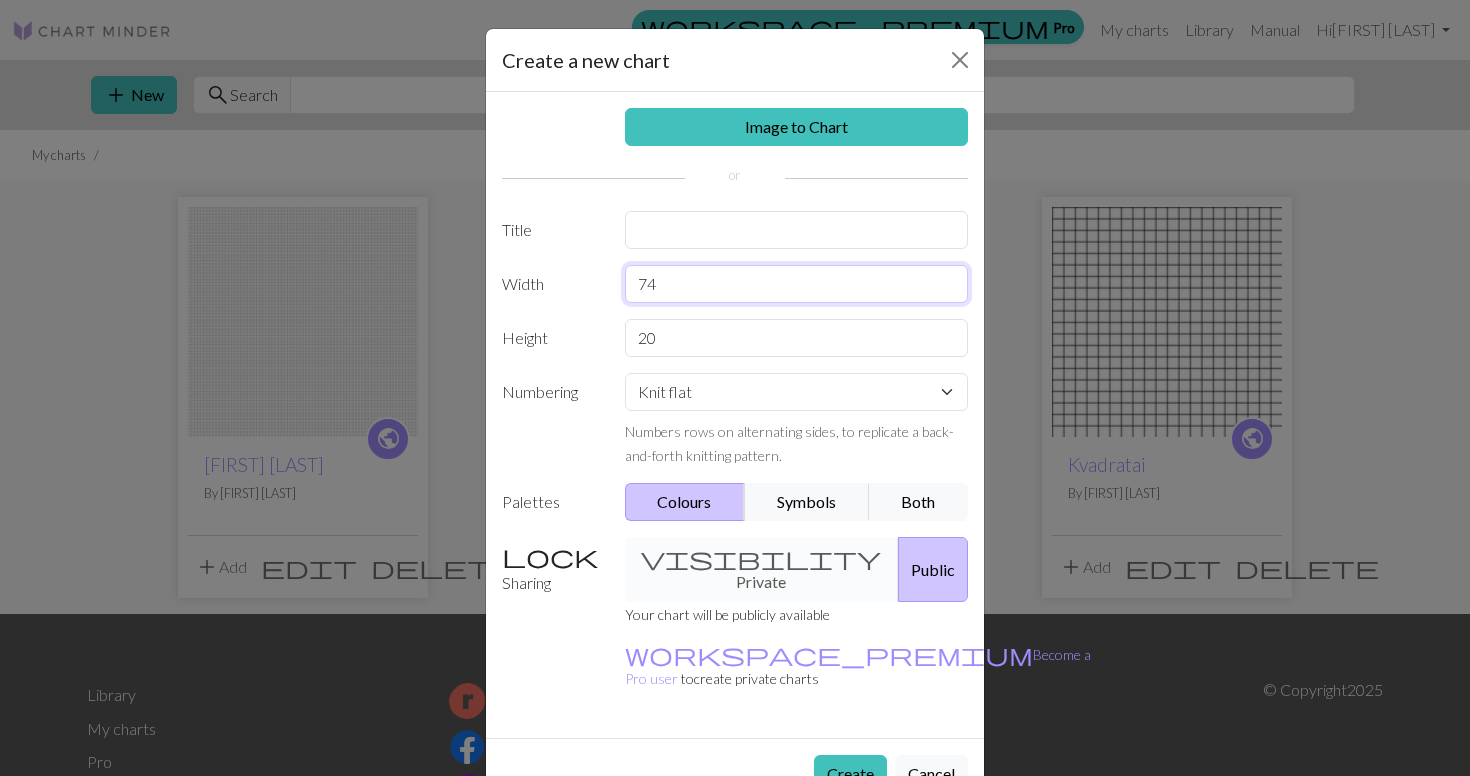 type on "74" 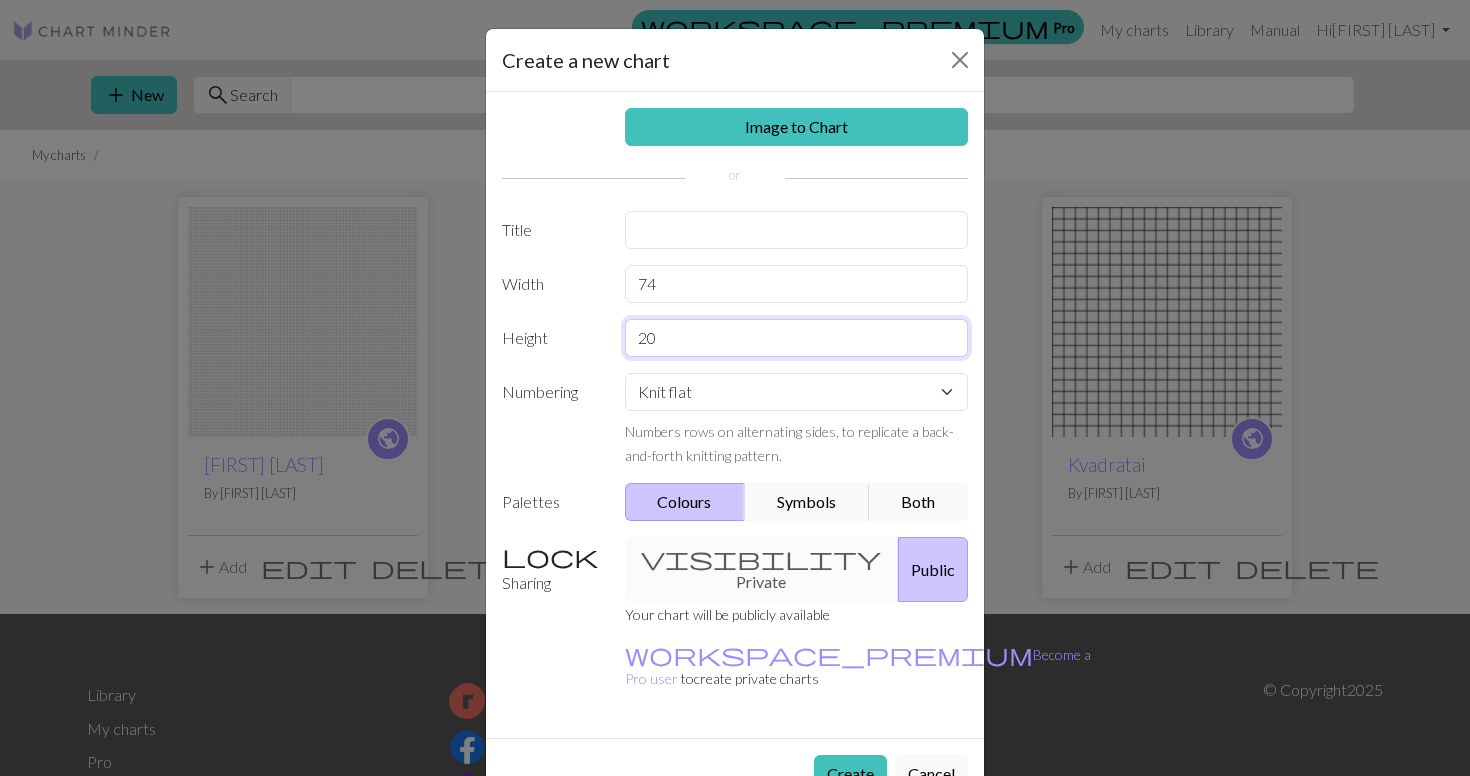 click on "20" at bounding box center [797, 338] 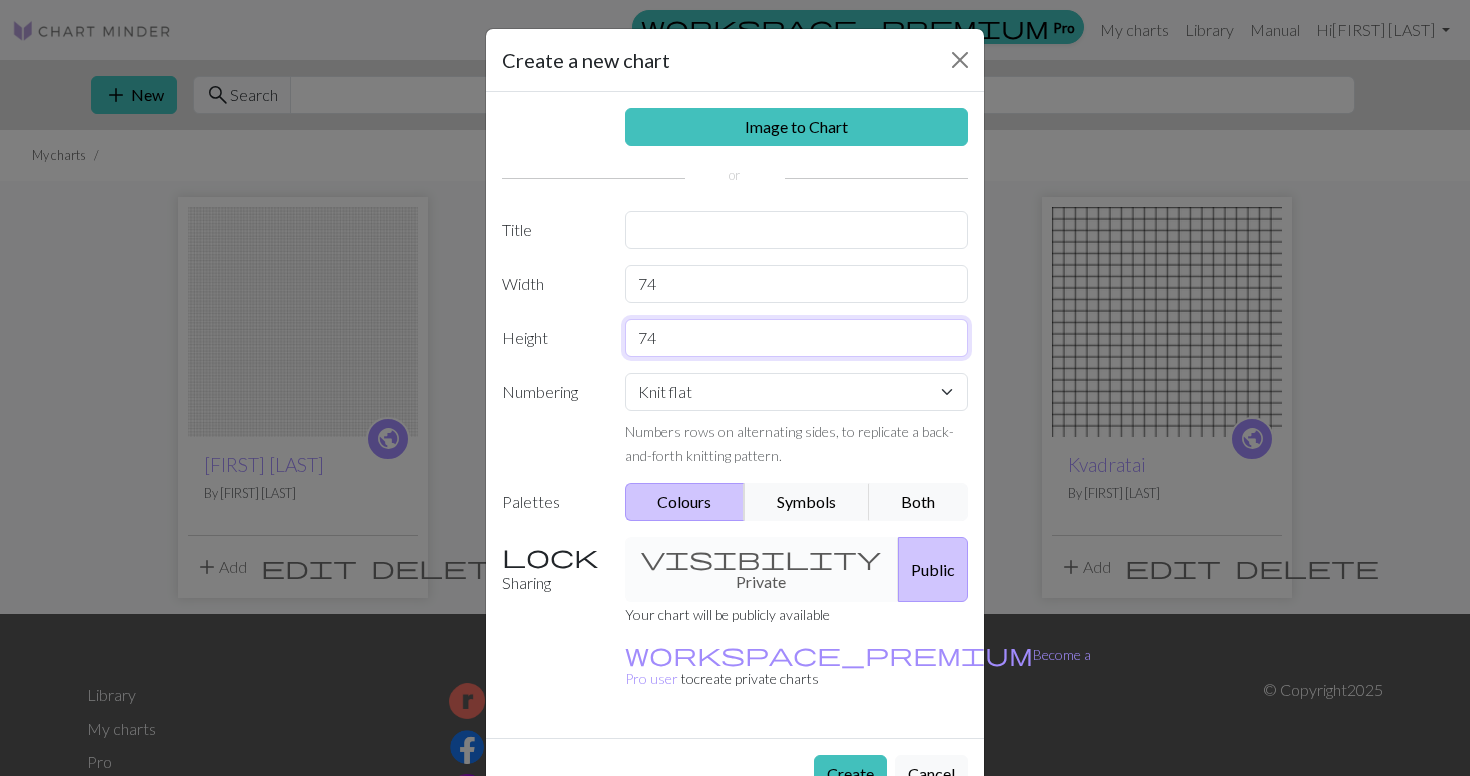 type on "74" 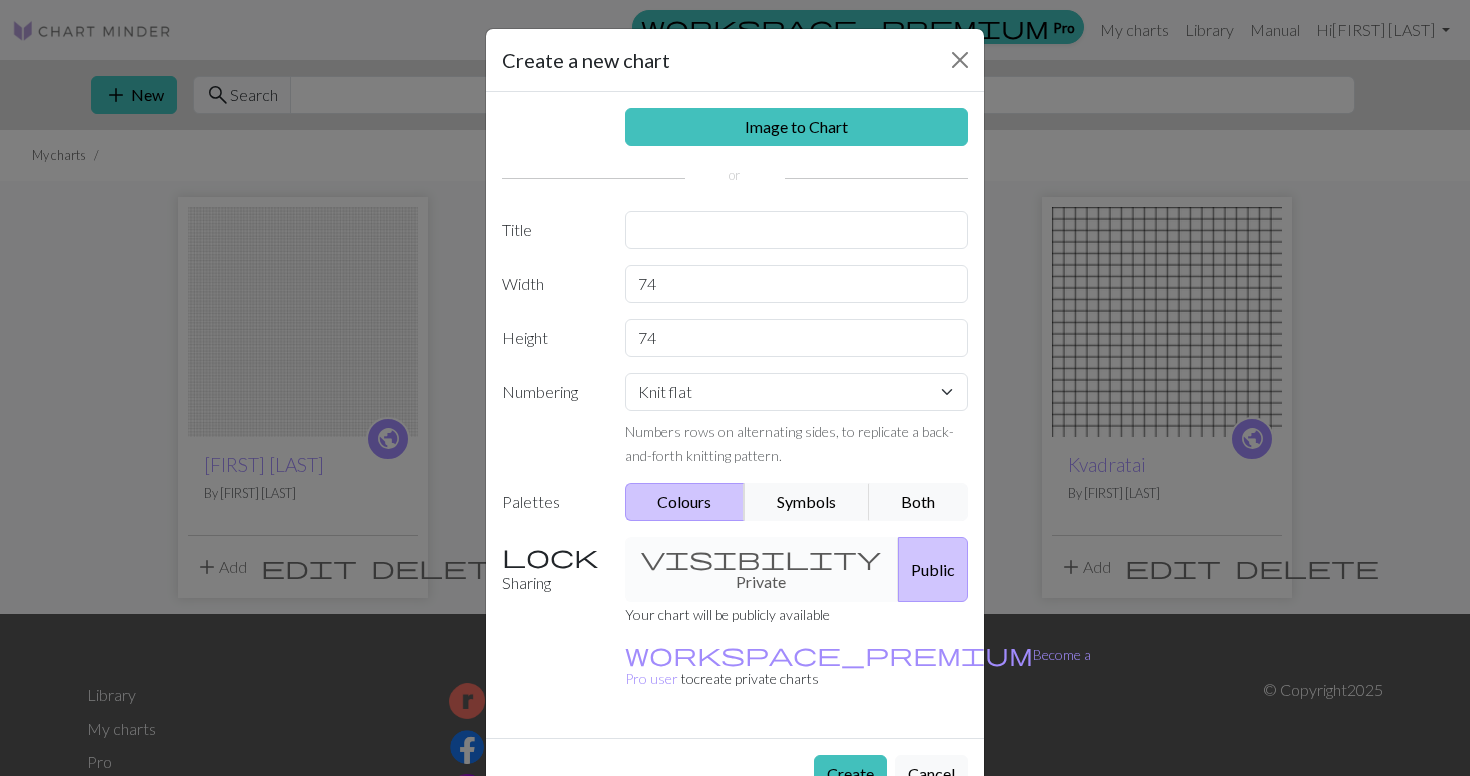 click on "visibility  Private Public" at bounding box center (797, 569) 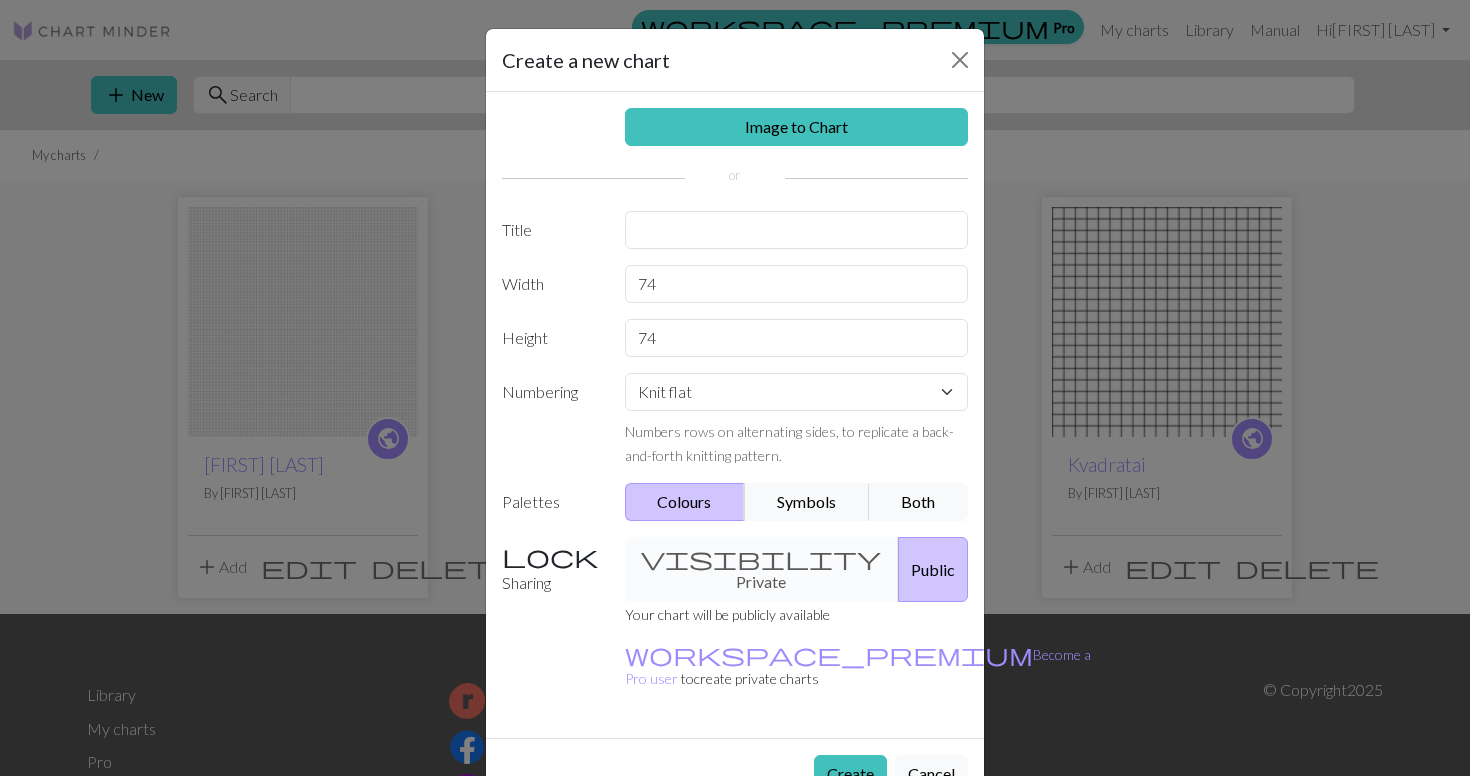 click on "visibility  Private Public" at bounding box center (797, 569) 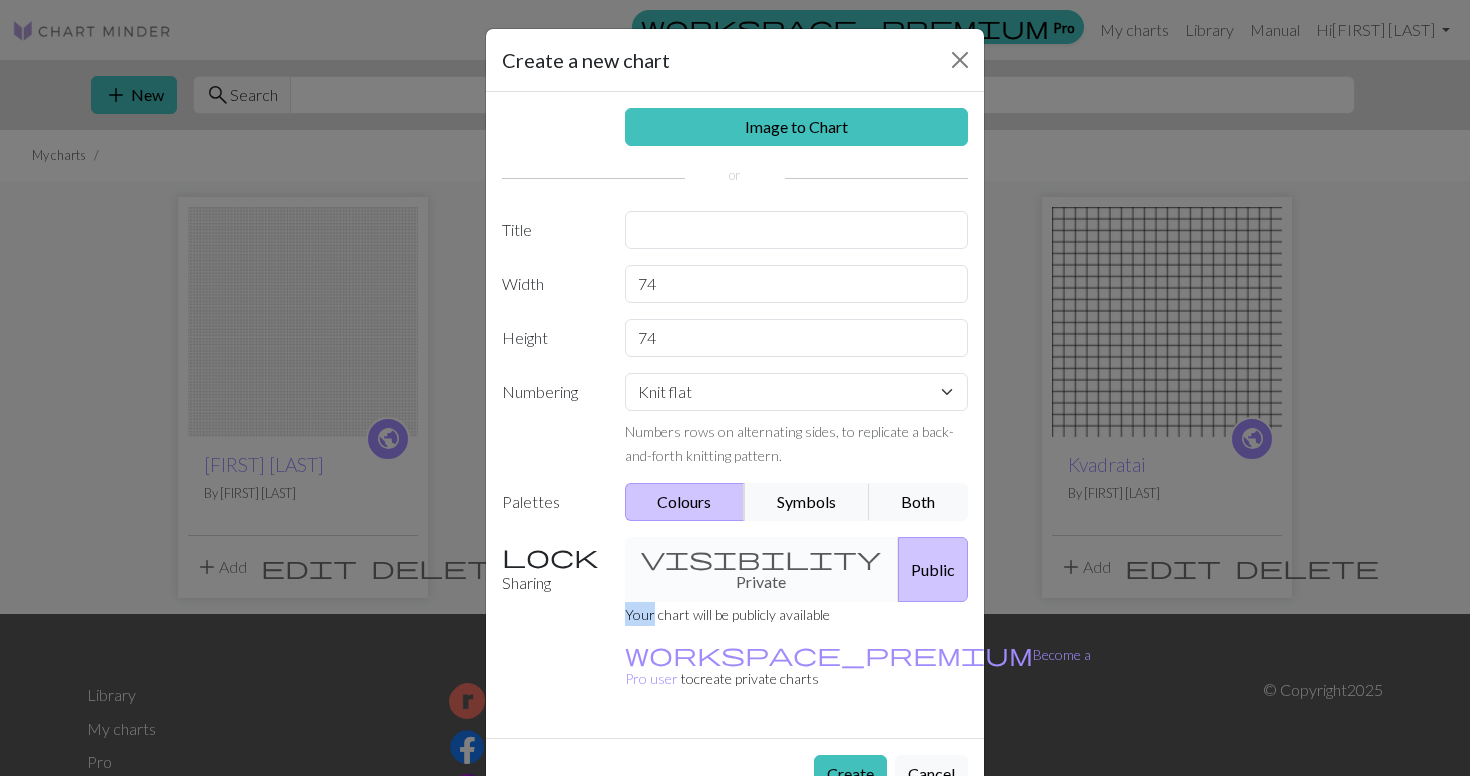 click on "visibility  Private Public" at bounding box center [797, 569] 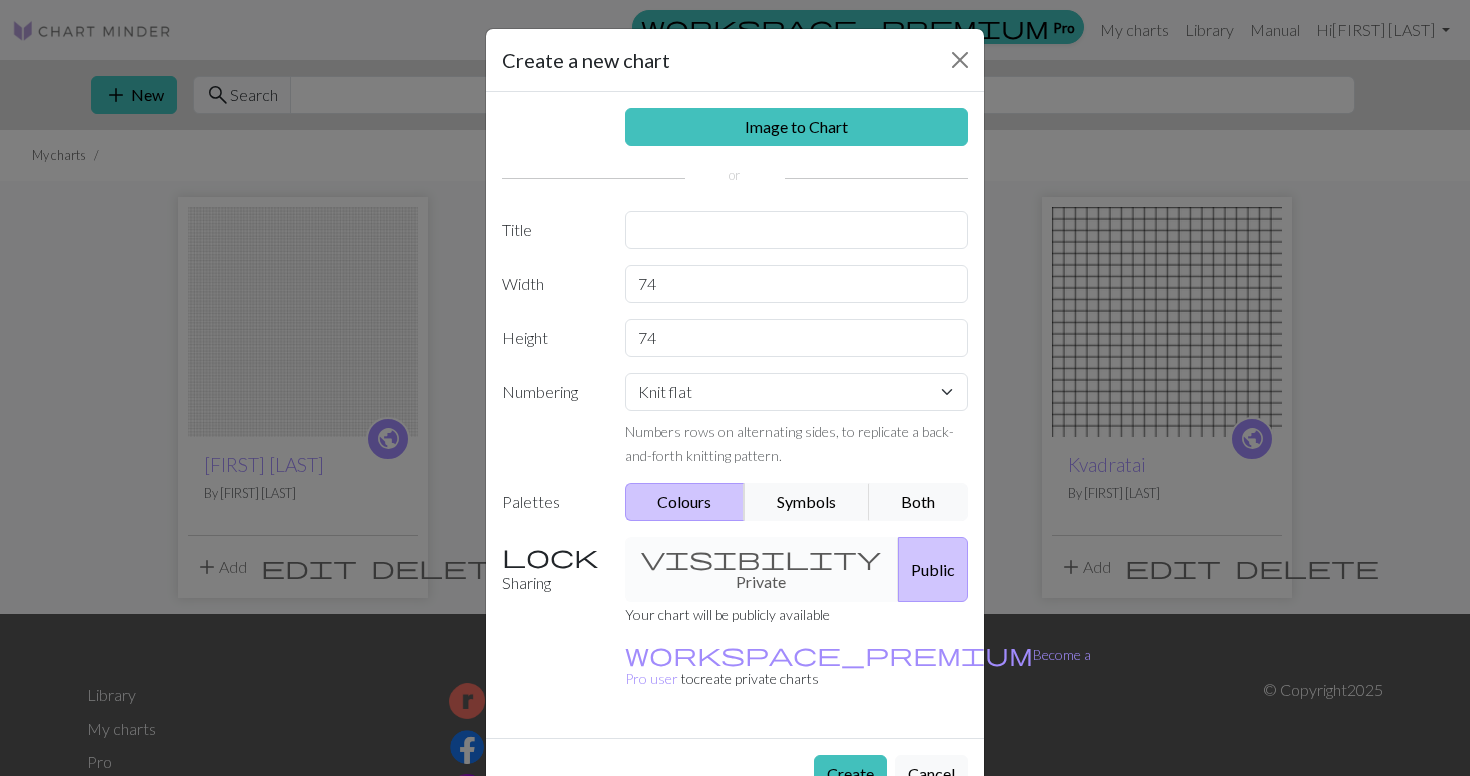 click on "Image to Chart Title Width 74 Height 74 Numbering Knit flat Knit in the round Lace knitting Cross stitch Numbers rows on alternating sides, to replicate a back-and-forth knitting pattern. Palettes Colours Symbols Both Sharing visibility  Private Public Your chart will be publicly available workspace_premium Become a Pro user   to  create private charts" at bounding box center [735, 415] 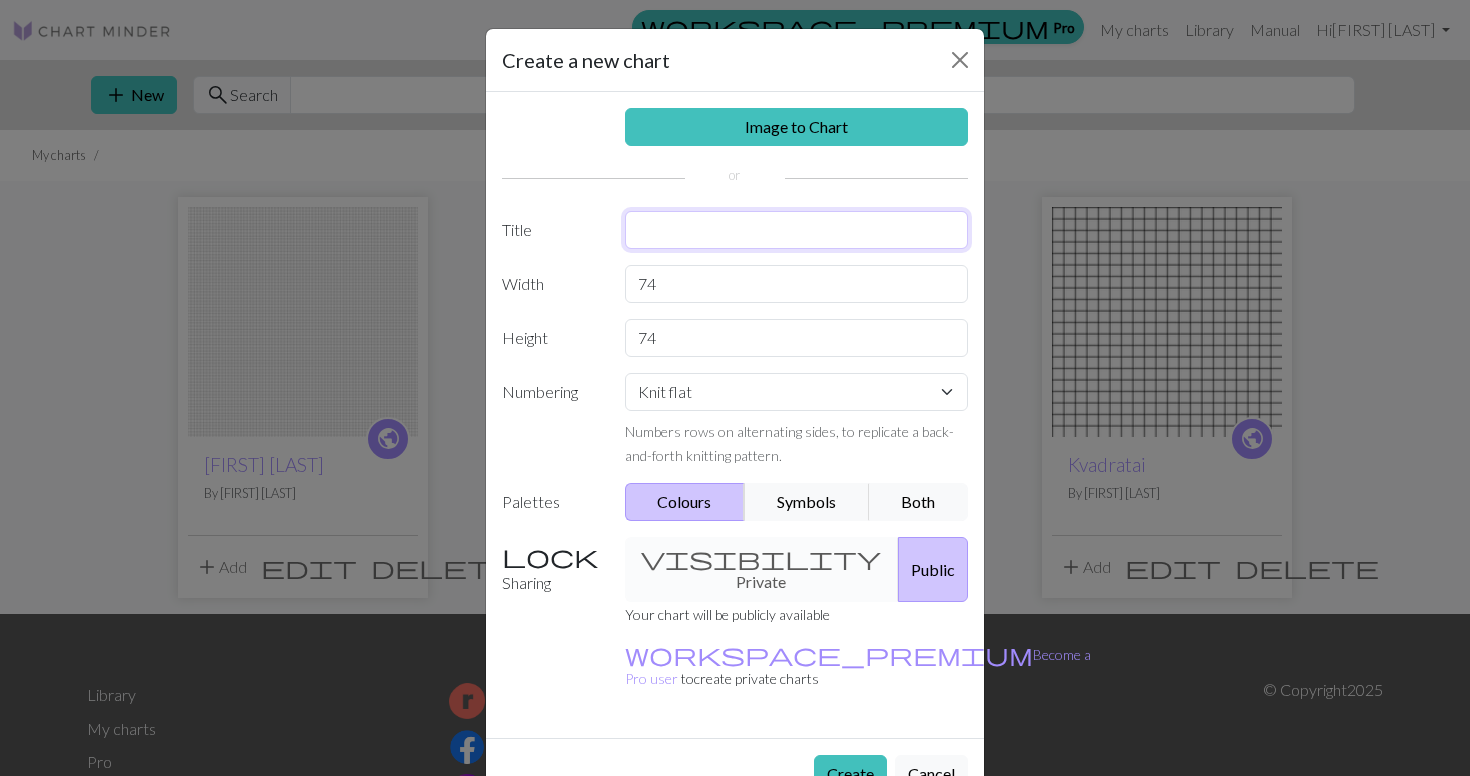 click at bounding box center (797, 230) 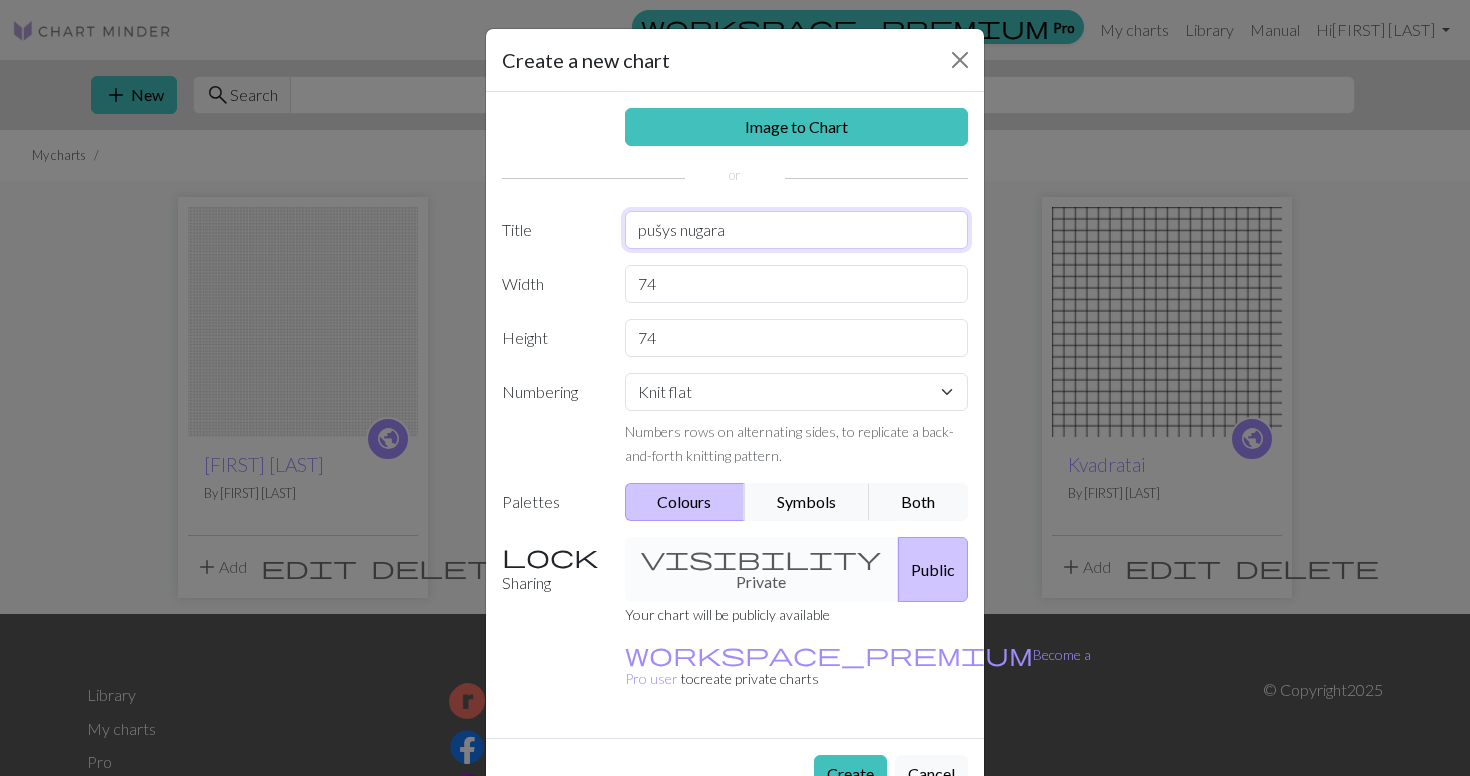 type on "pušys nugara" 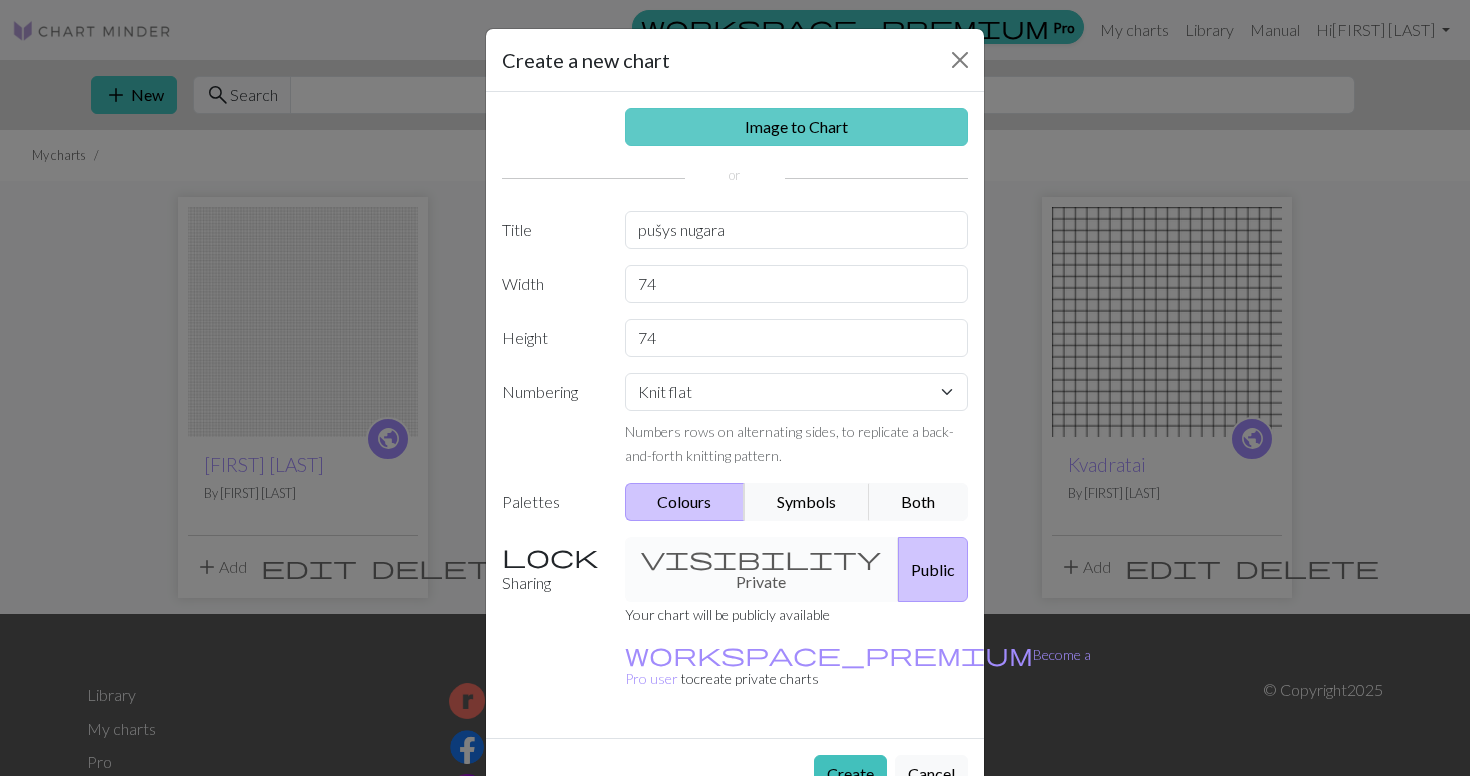 click on "Image to Chart" at bounding box center (797, 127) 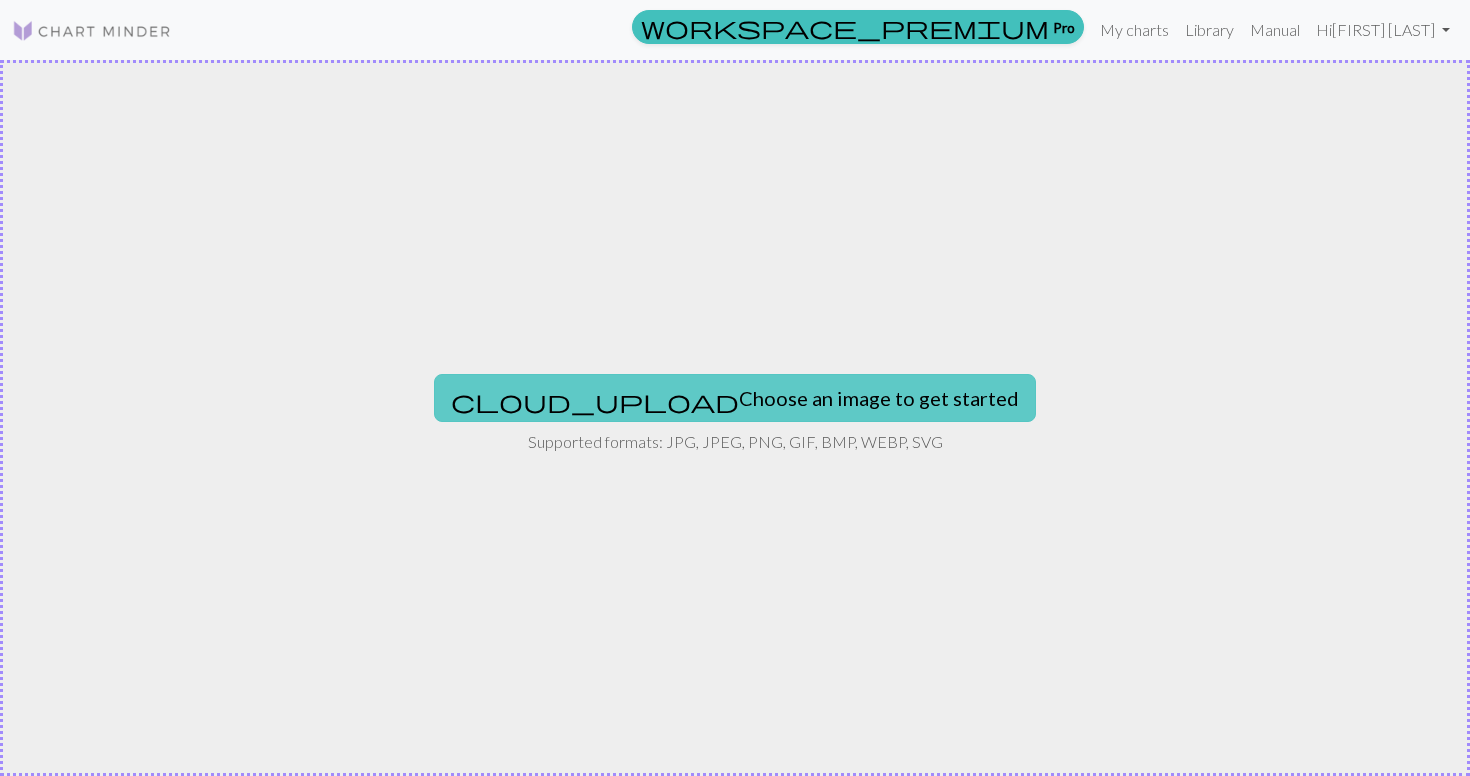 click on "cloud_upload  Choose an image to get started" at bounding box center (735, 398) 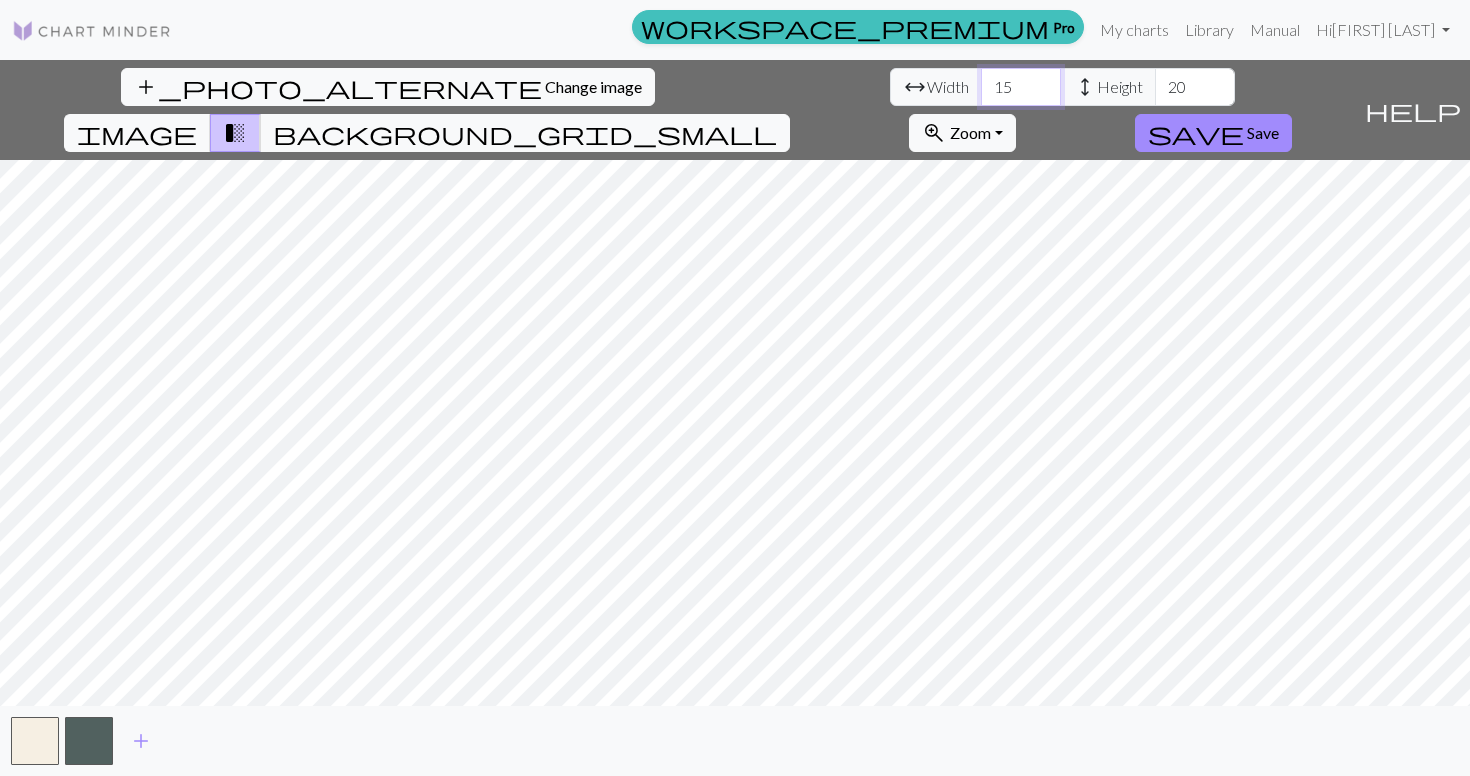 click on "15" at bounding box center (1021, 87) 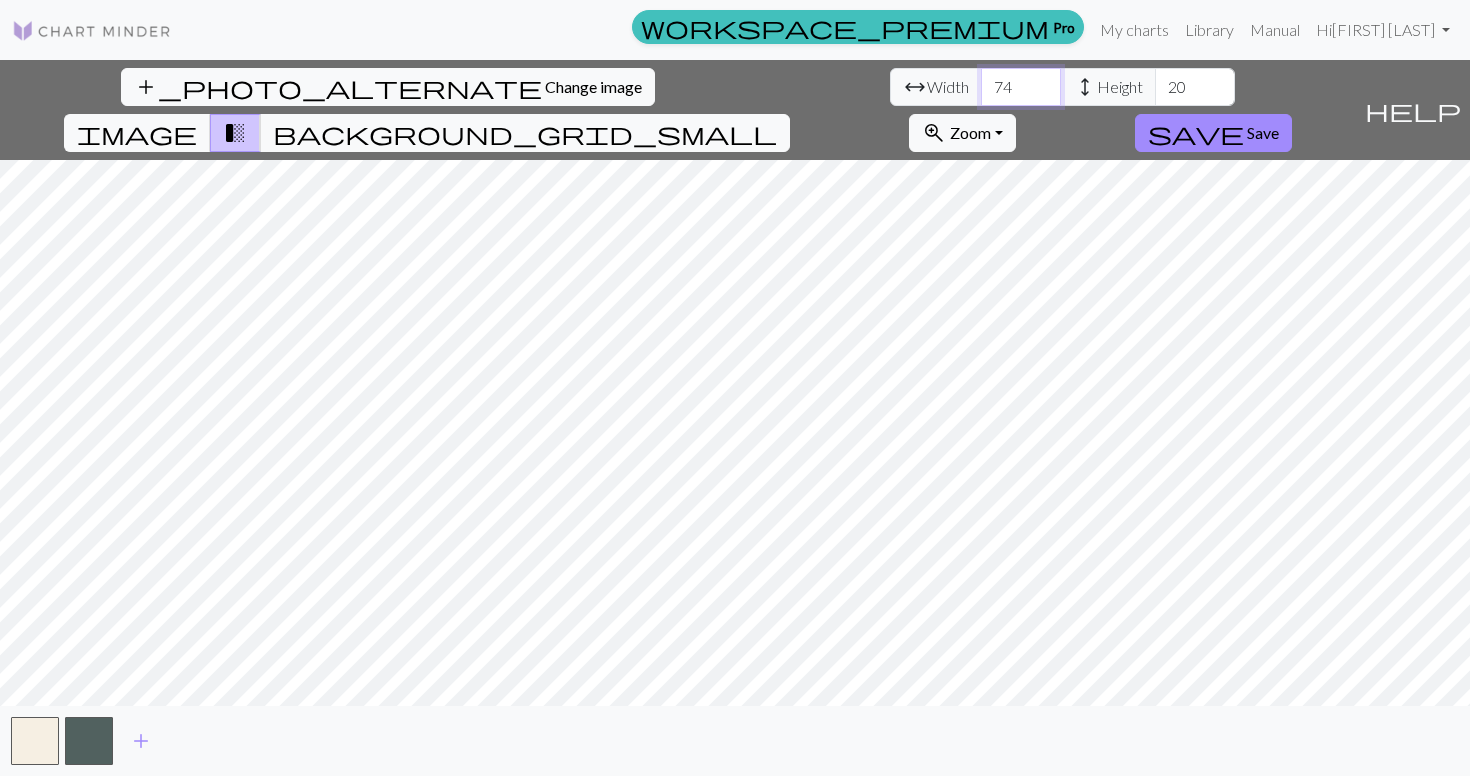 type on "74" 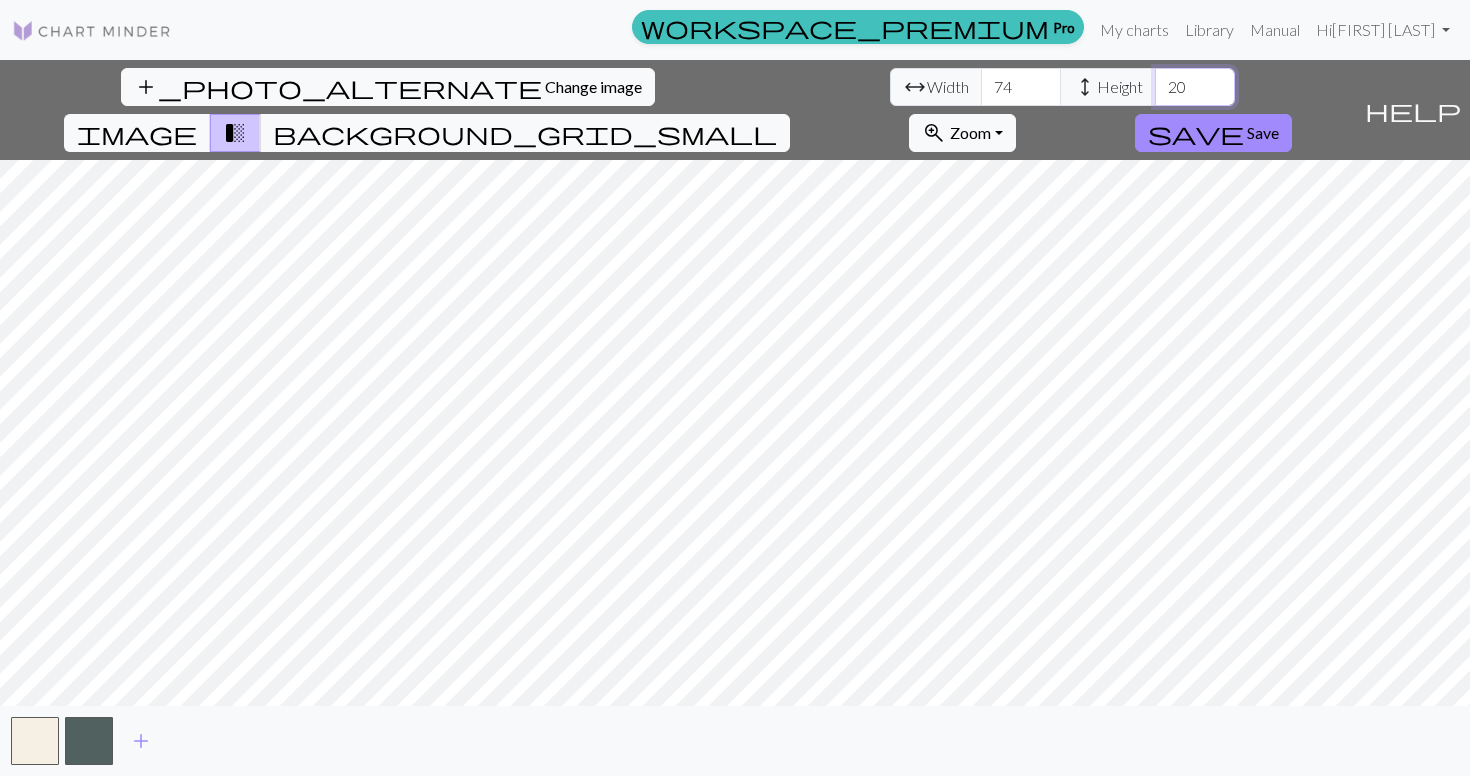 click on "20" at bounding box center [1195, 87] 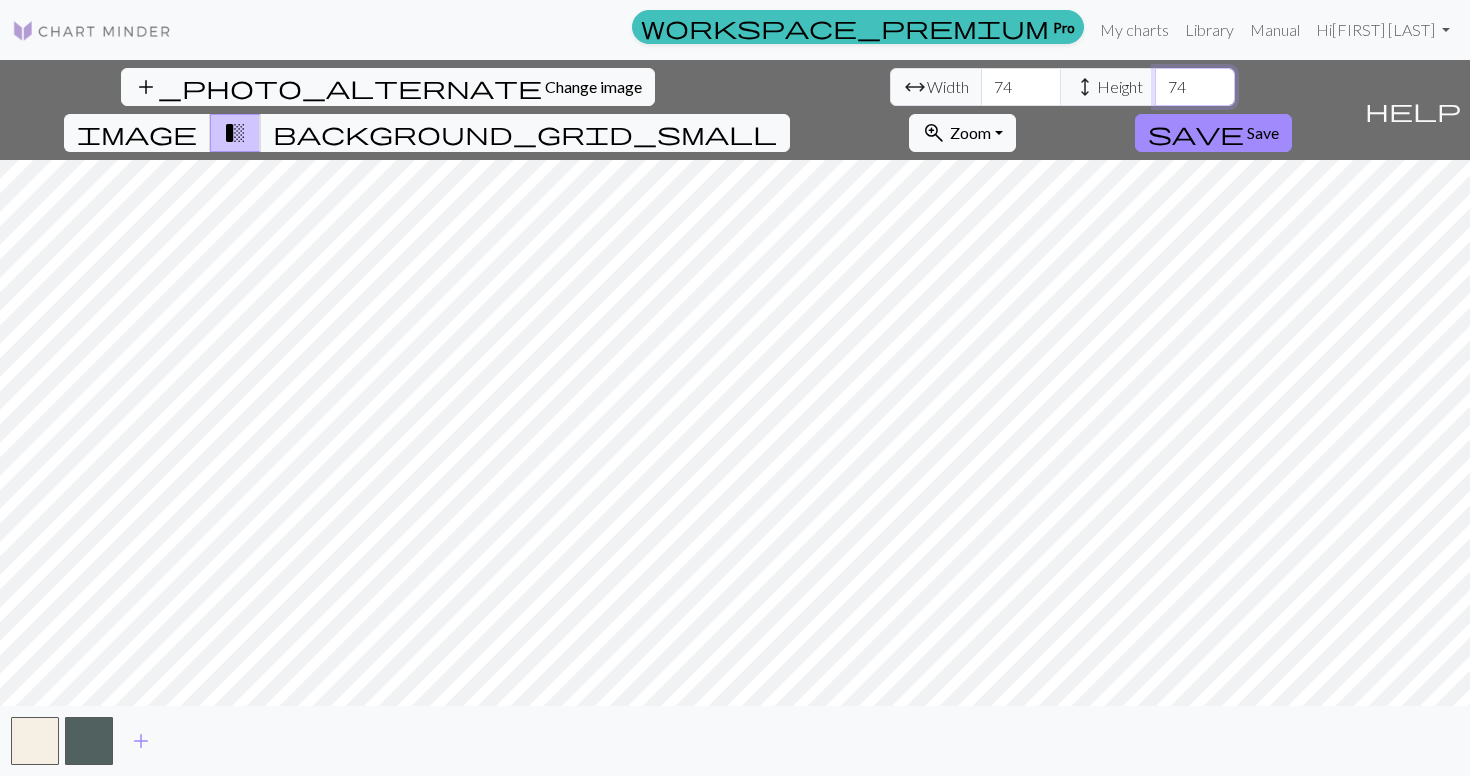 type on "74" 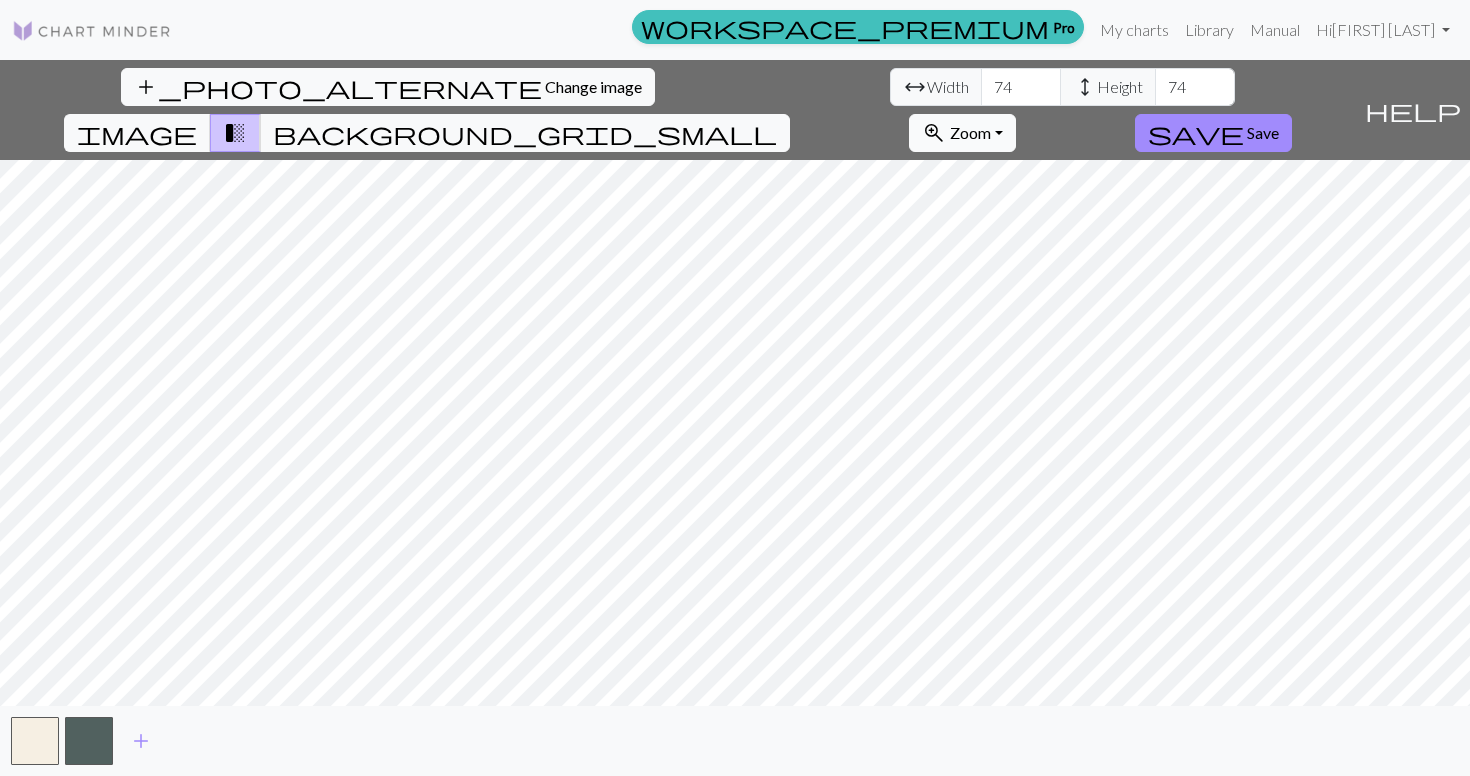 click on "zoom_in Zoom Zoom" at bounding box center (962, 133) 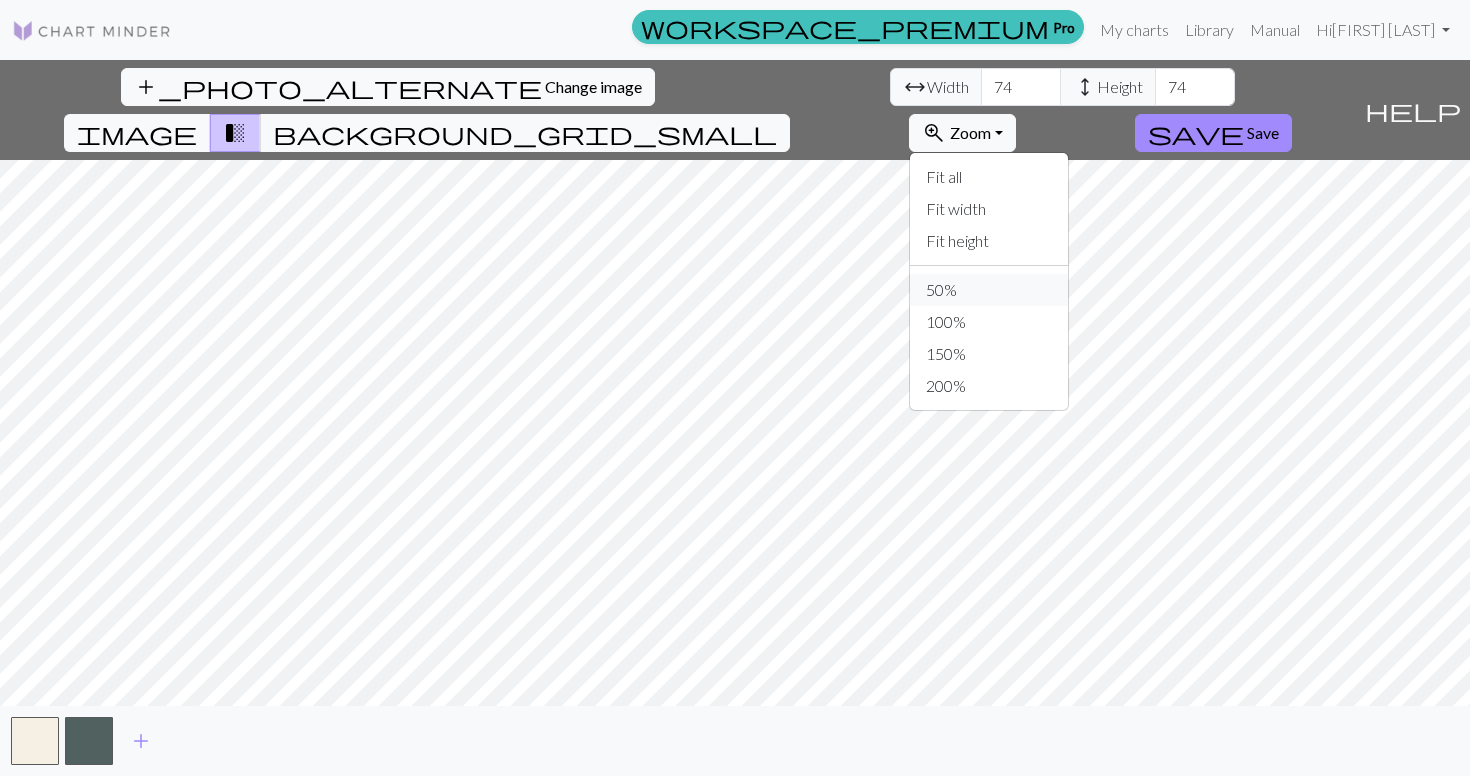 click on "50%" at bounding box center [989, 290] 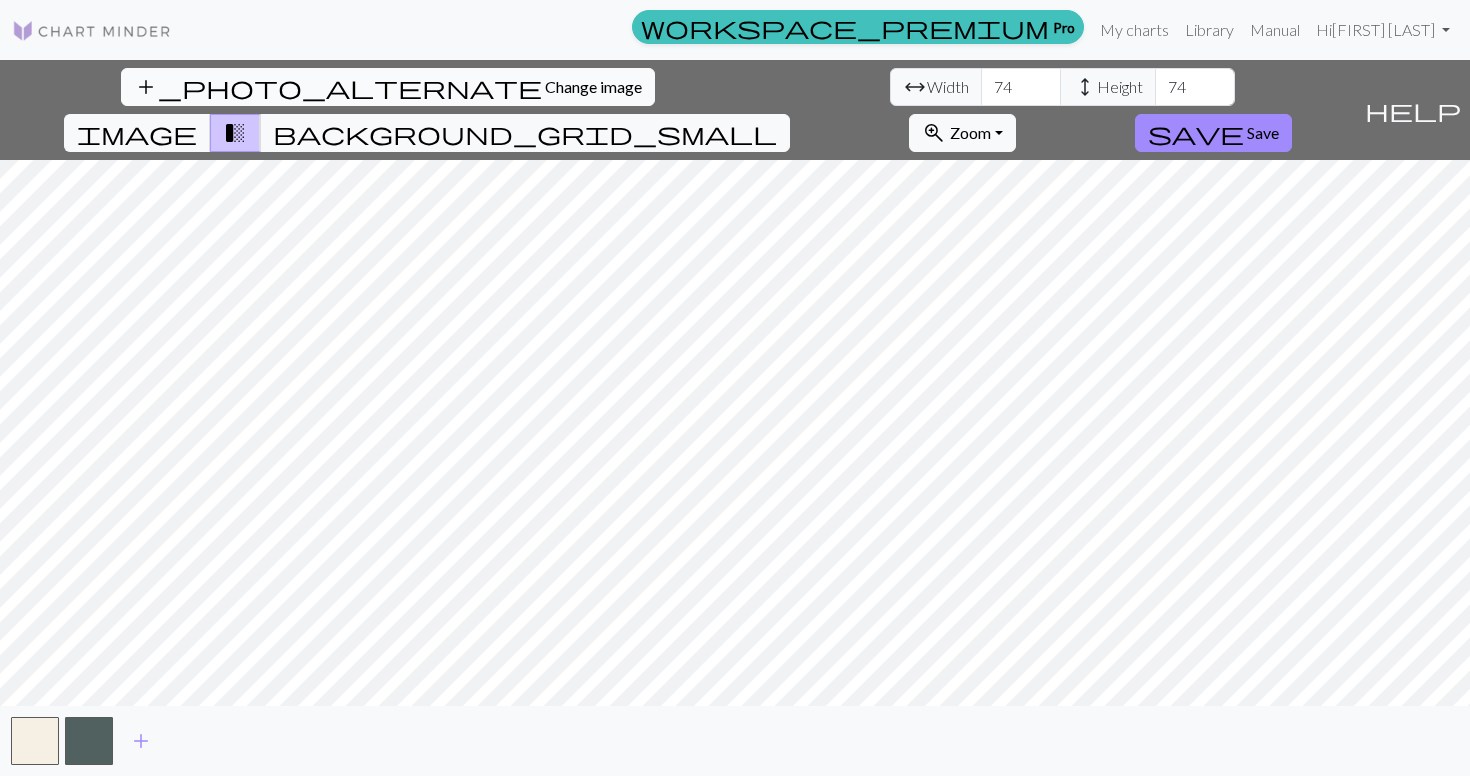 click on "Change image" at bounding box center [593, 86] 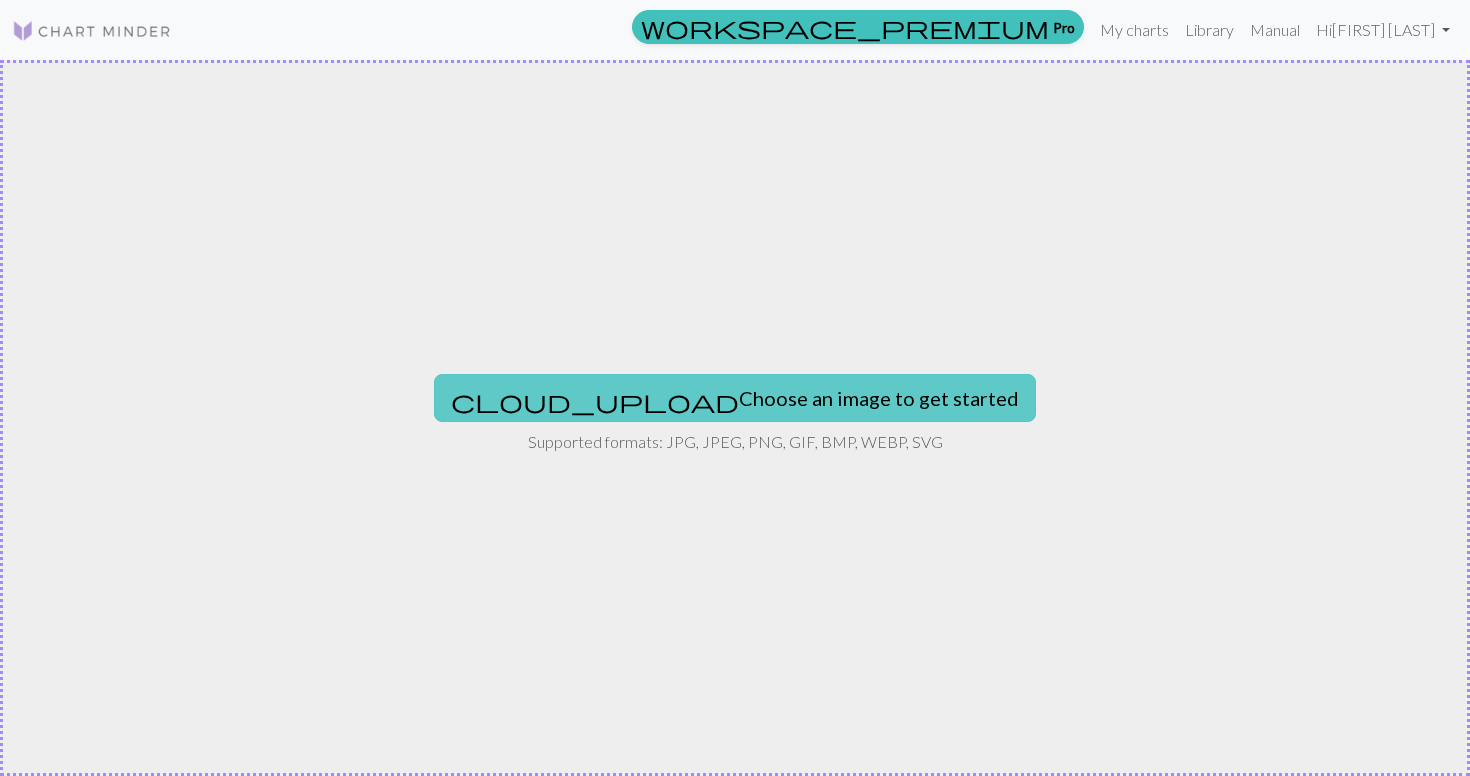 click on "cloud_upload  Choose an image to get started" at bounding box center [735, 398] 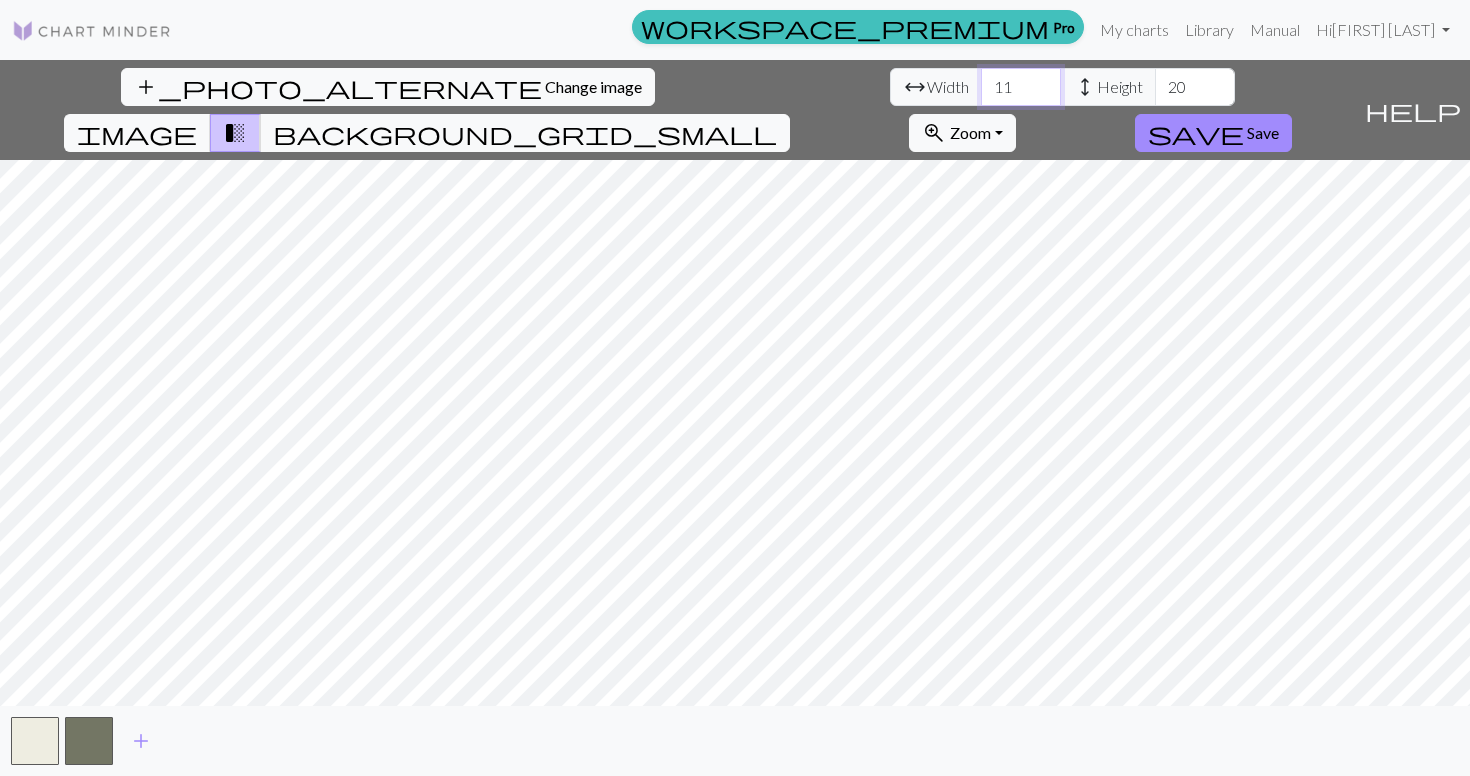 click on "11" at bounding box center [1021, 87] 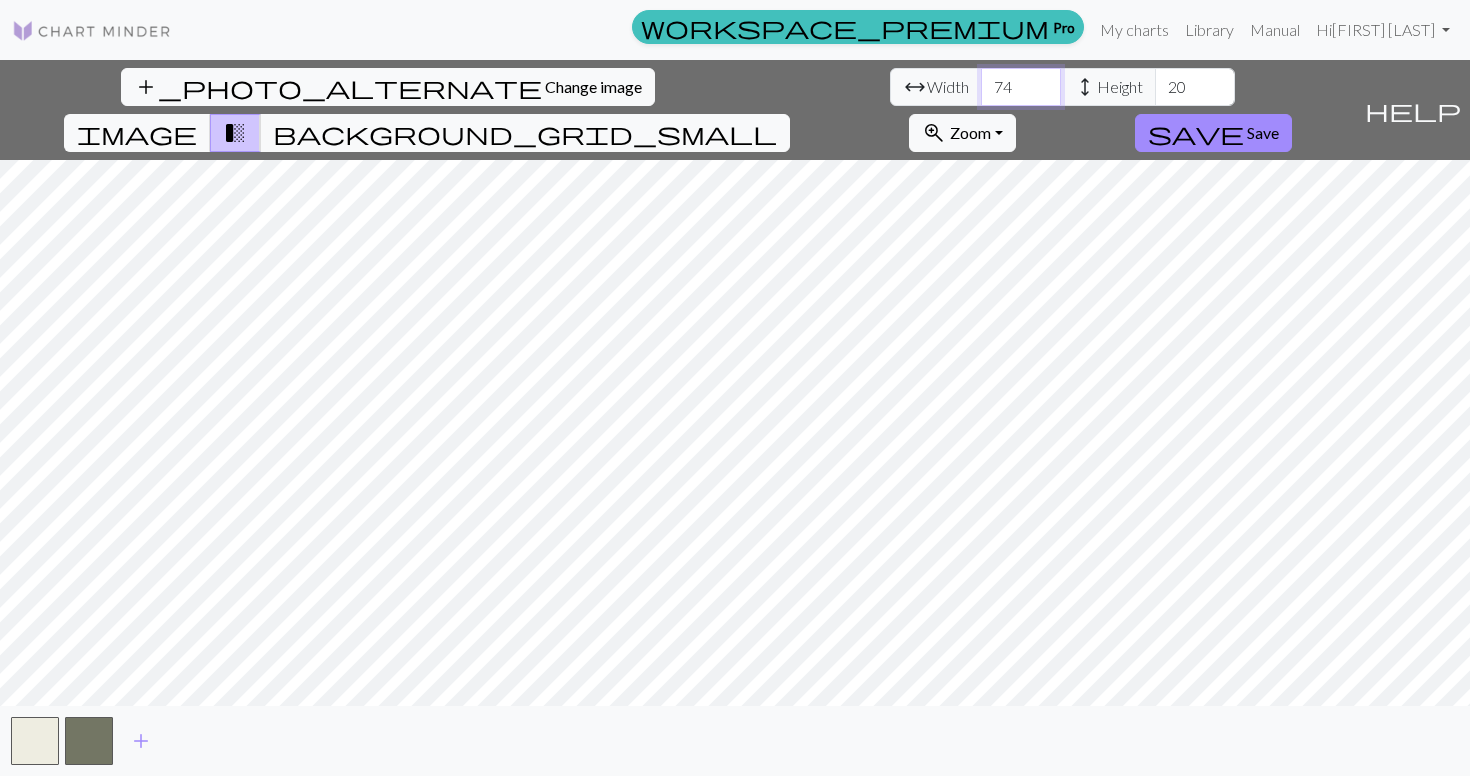 type on "74" 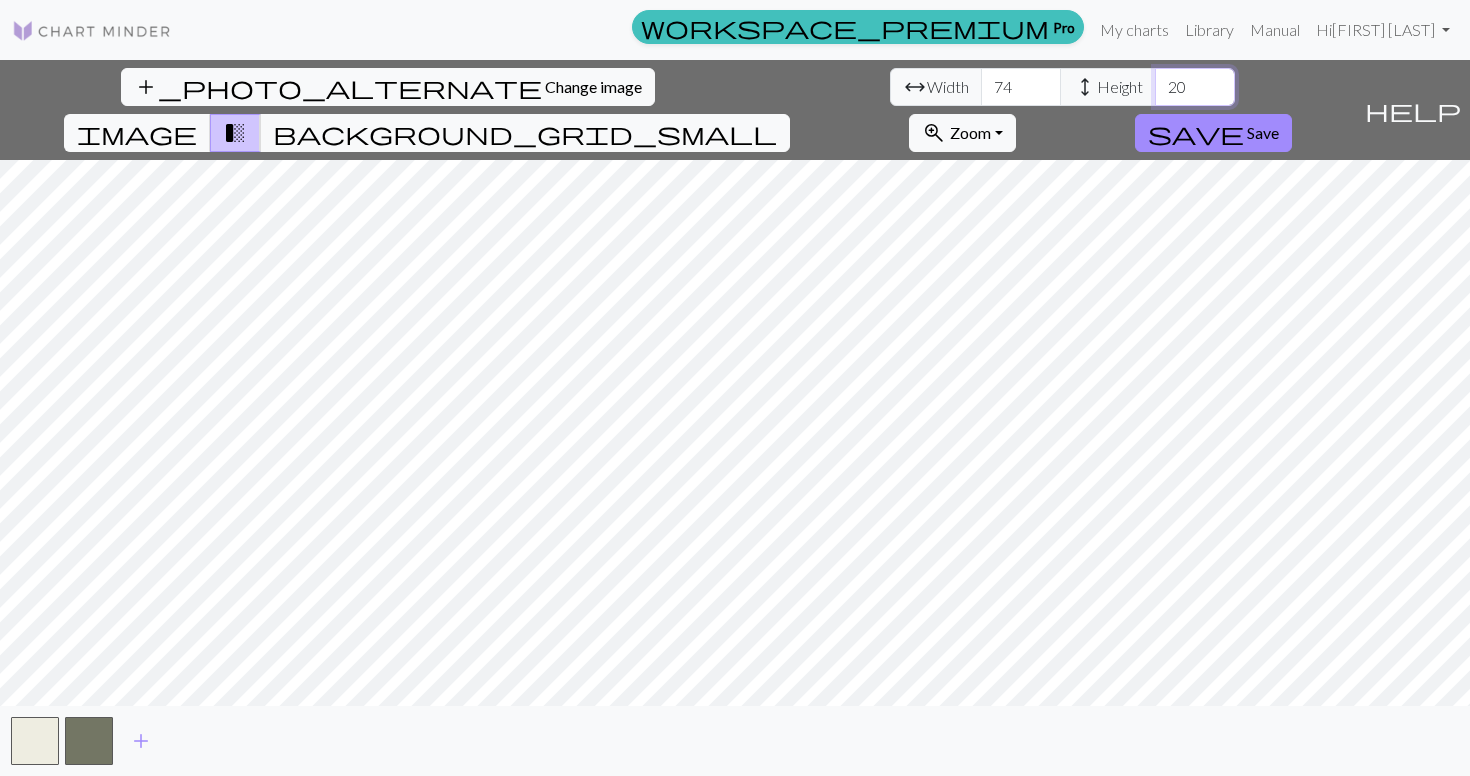 click on "20" at bounding box center (1195, 87) 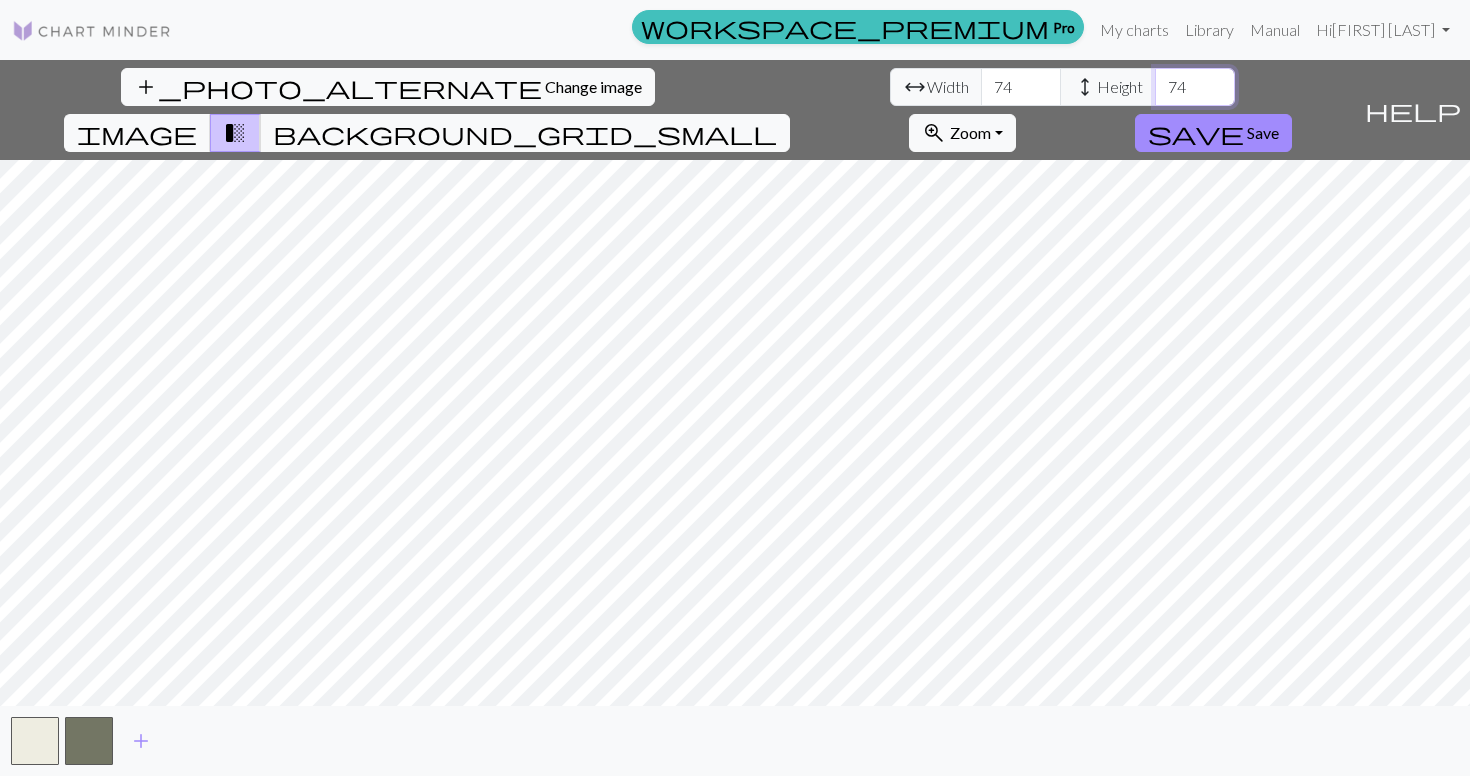 type on "74" 